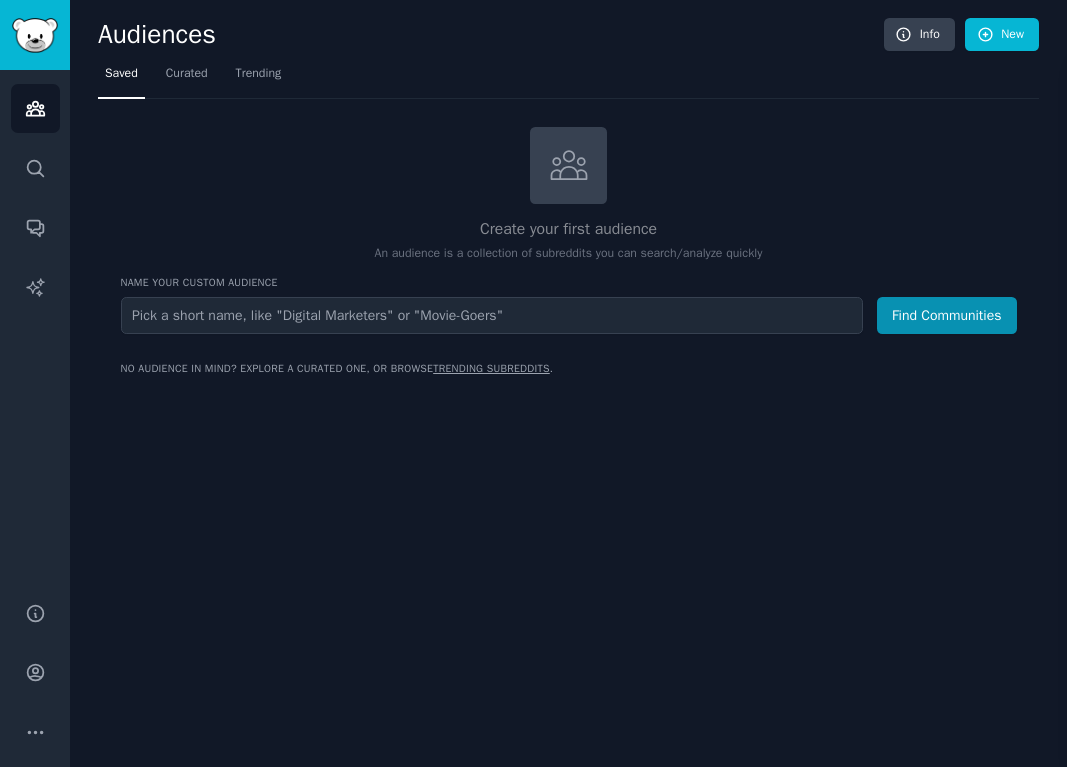 scroll, scrollTop: 0, scrollLeft: 0, axis: both 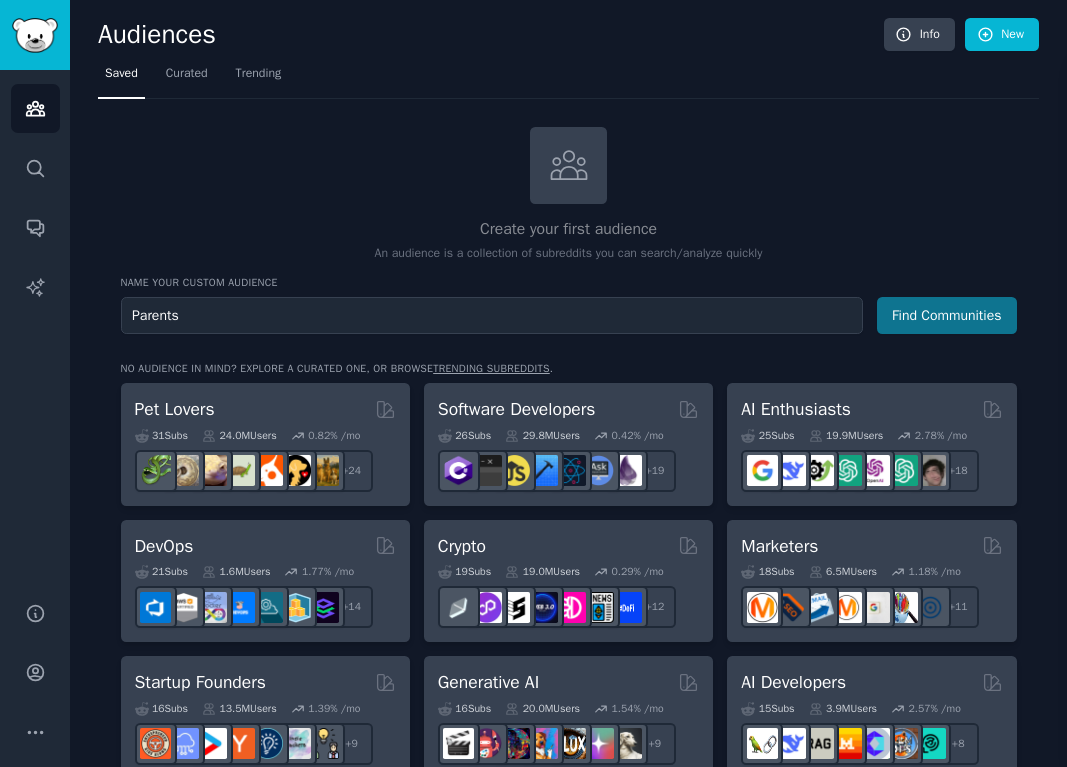 type on "Parents" 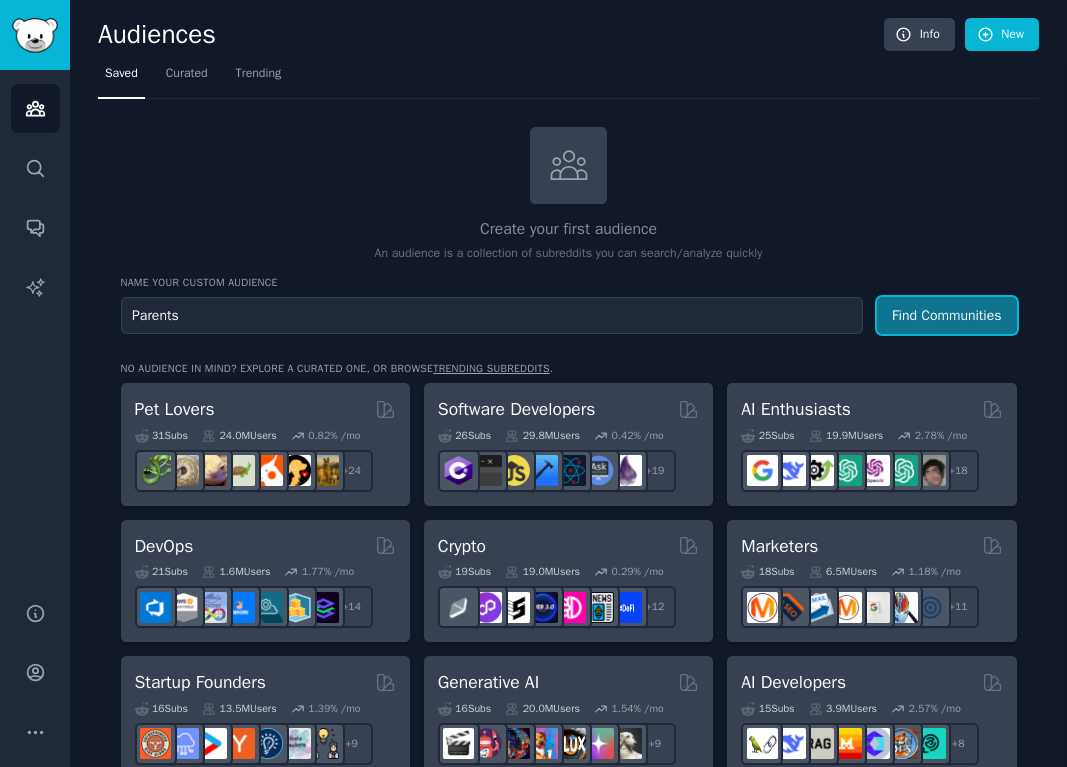click on "Find Communities" at bounding box center [947, 315] 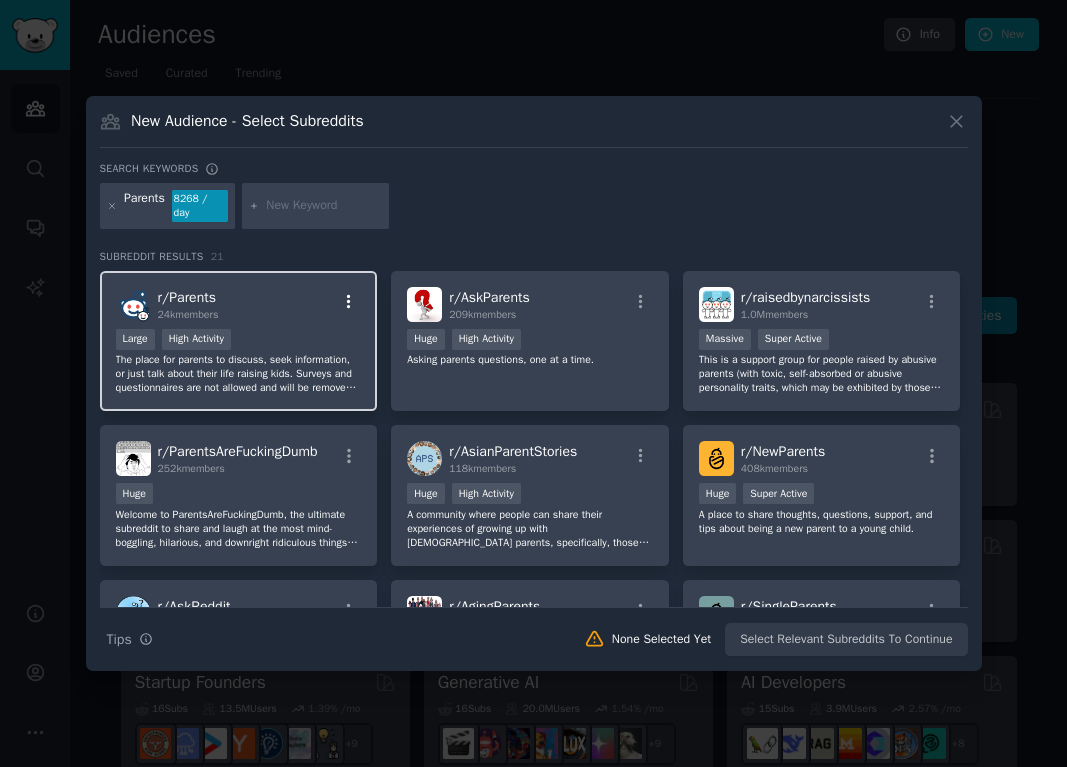 click 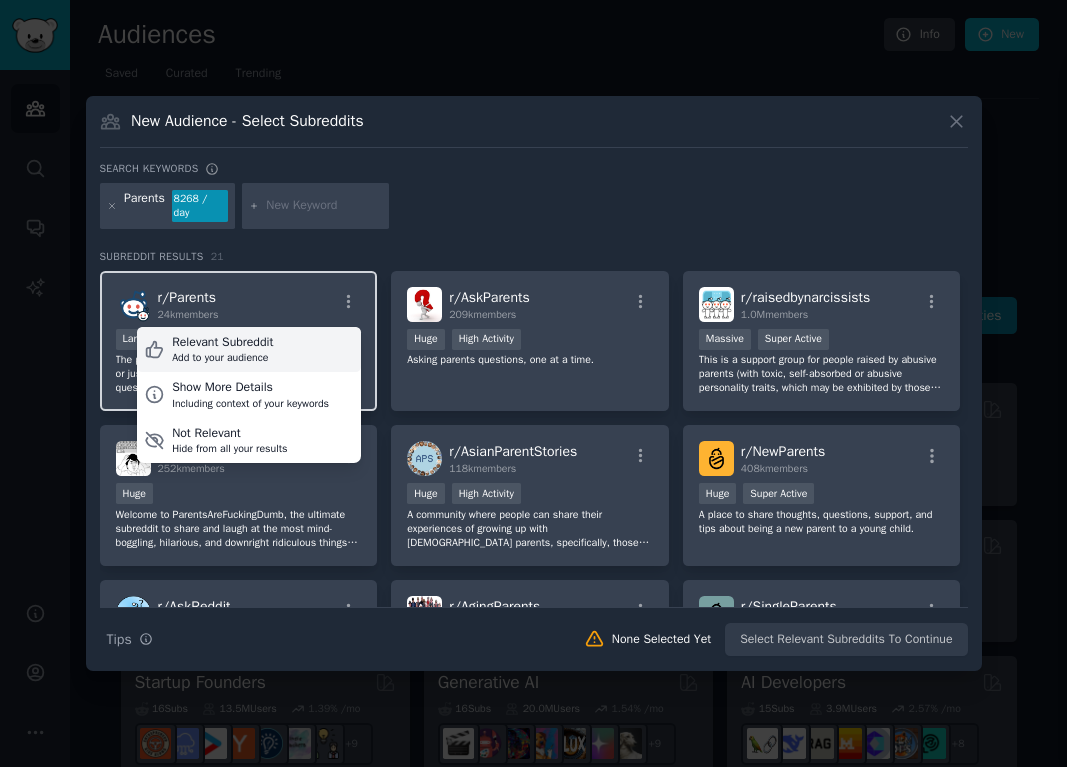 click on "Relevant Subreddit Add to your audience" at bounding box center [249, 350] 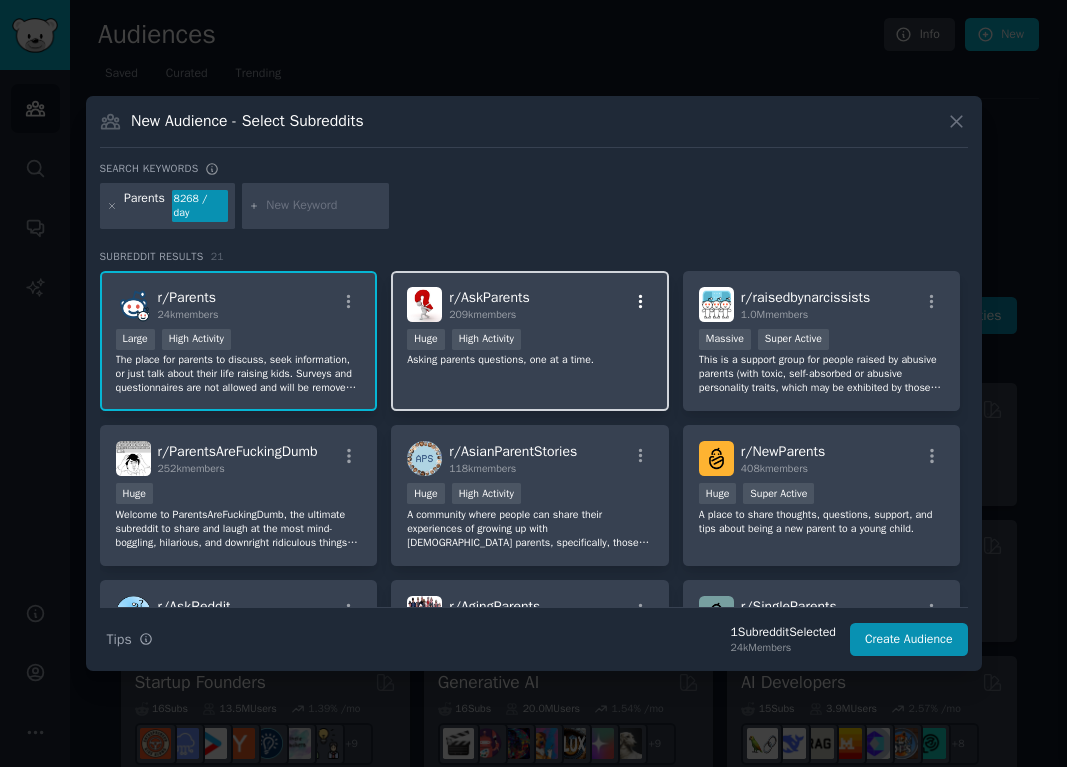 click 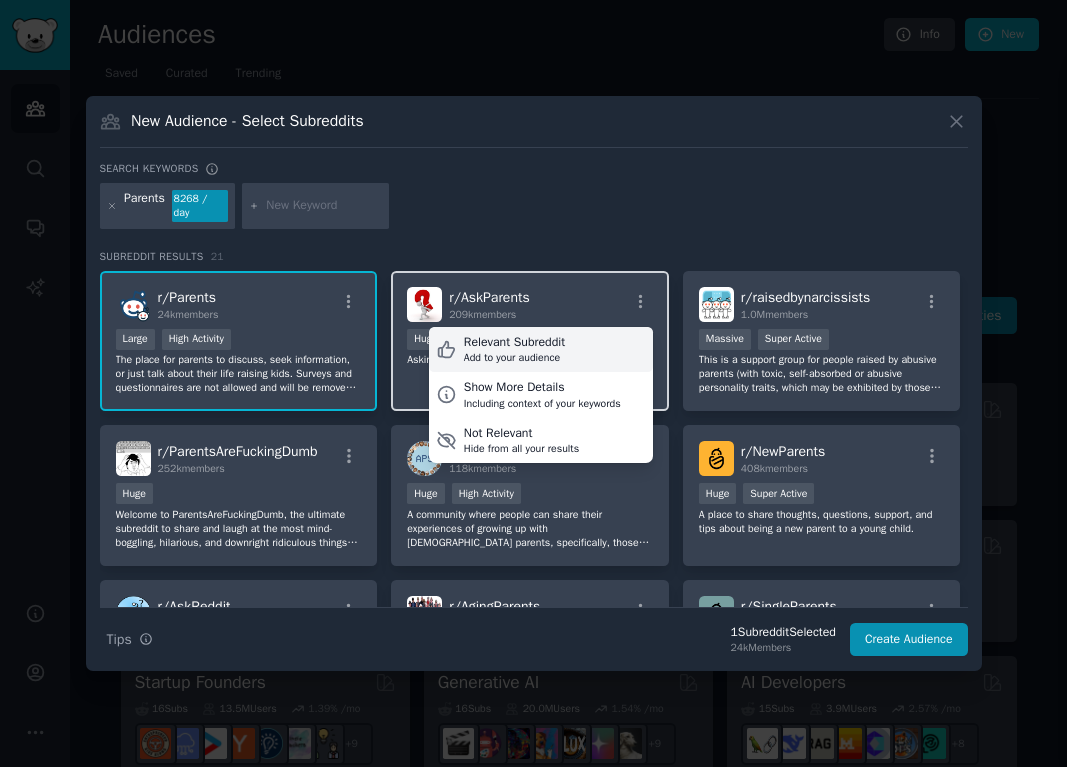click on "Relevant Subreddit Add to your audience" at bounding box center (541, 350) 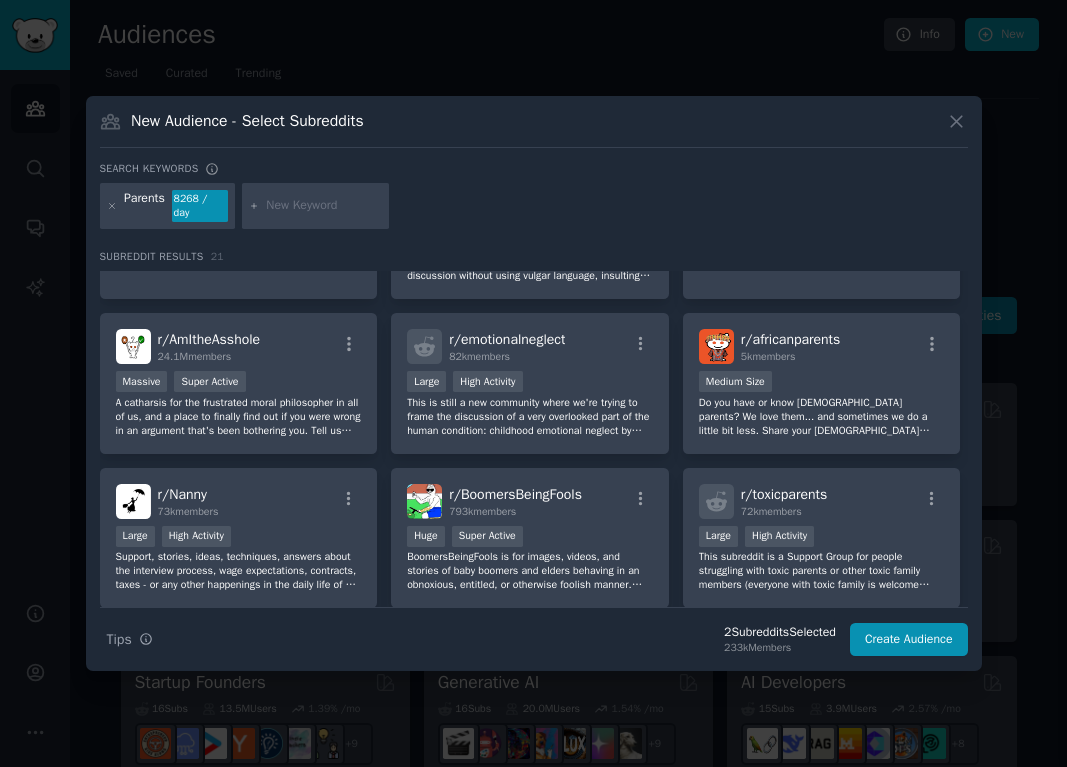 scroll, scrollTop: 0, scrollLeft: 0, axis: both 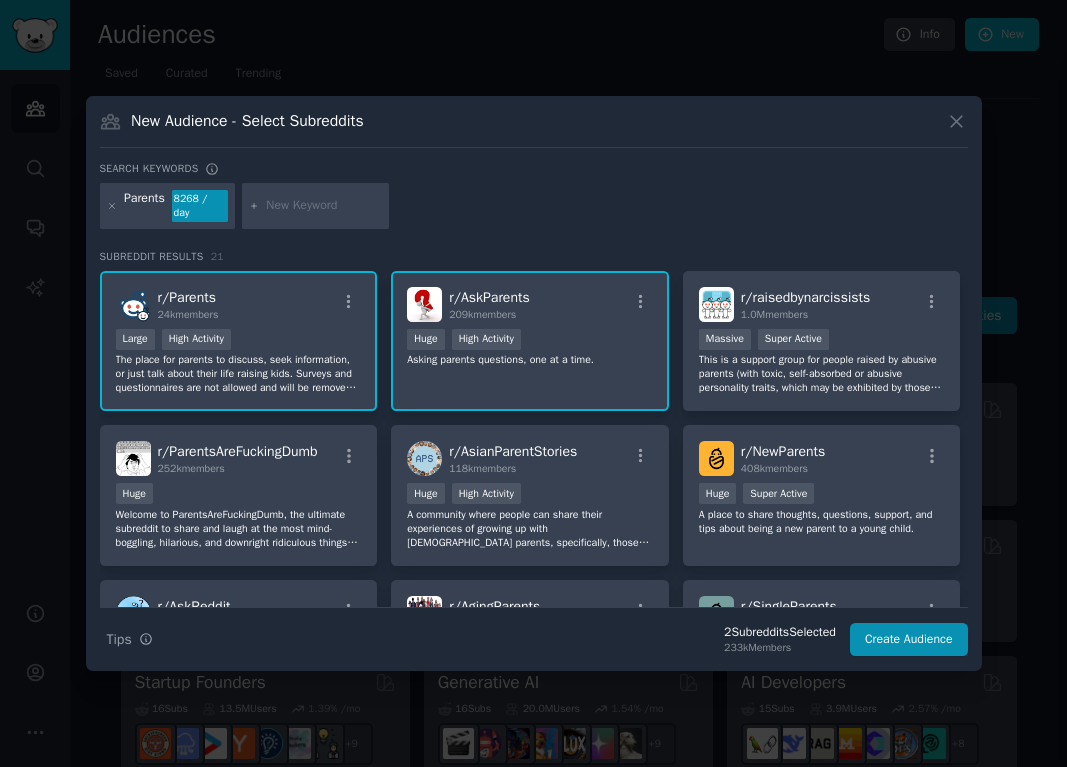 click at bounding box center [324, 206] 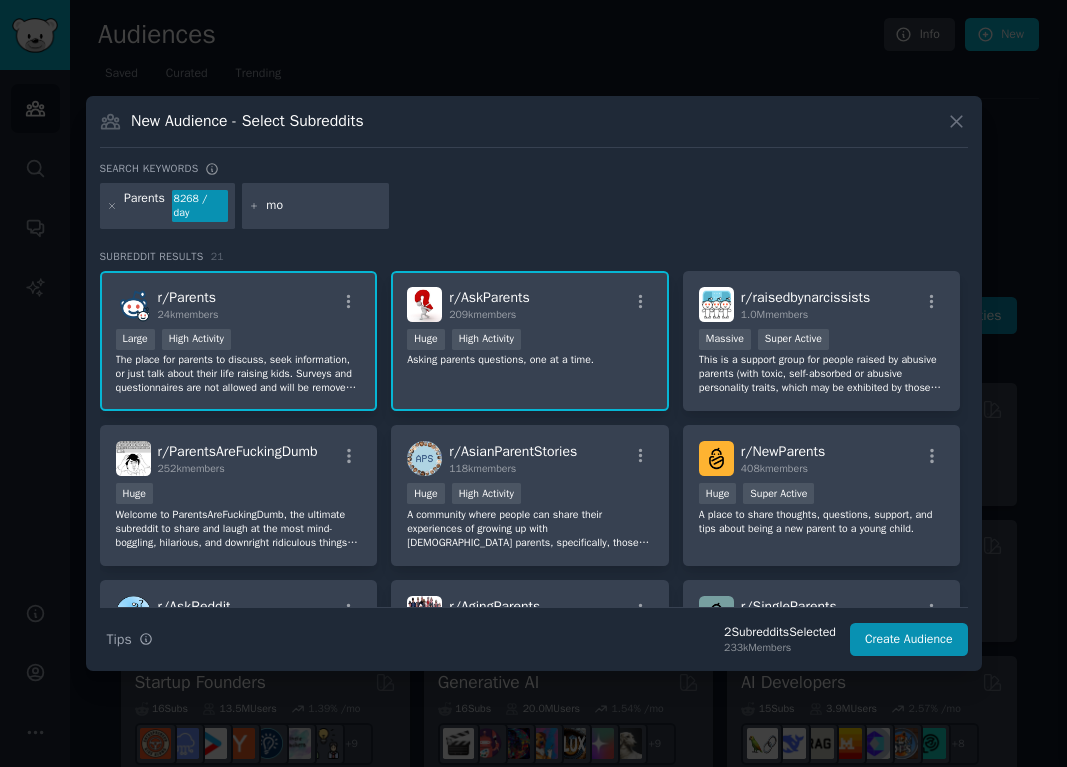 type on "mom" 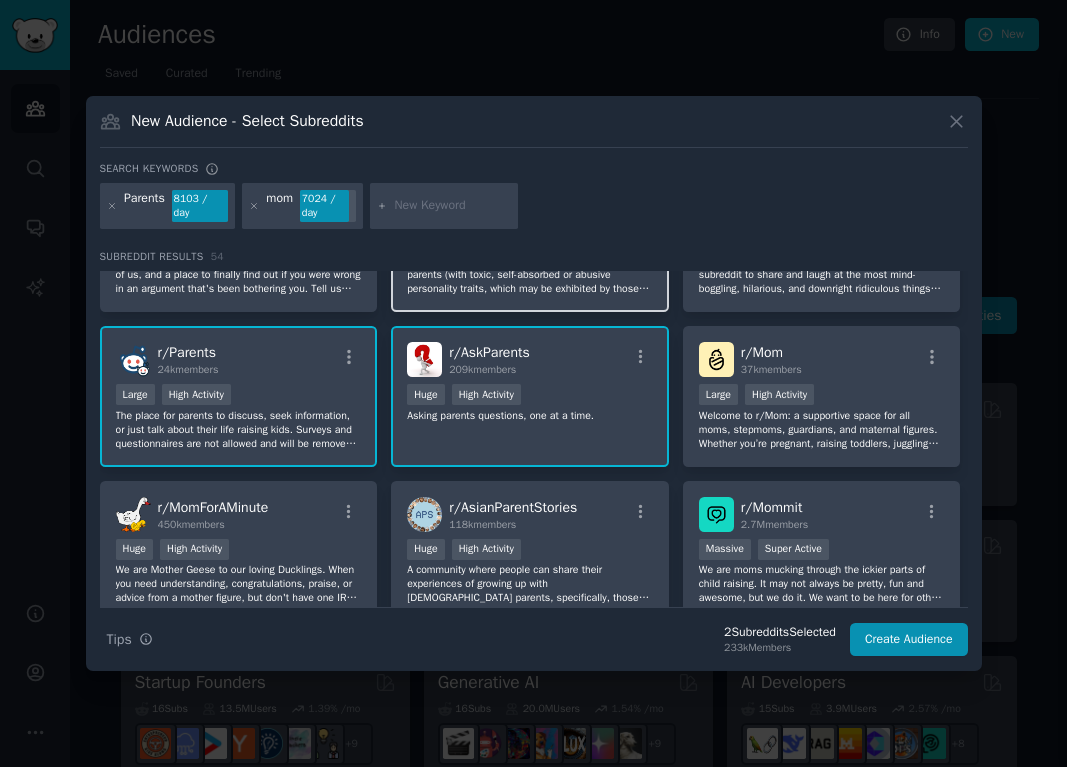scroll, scrollTop: 101, scrollLeft: 0, axis: vertical 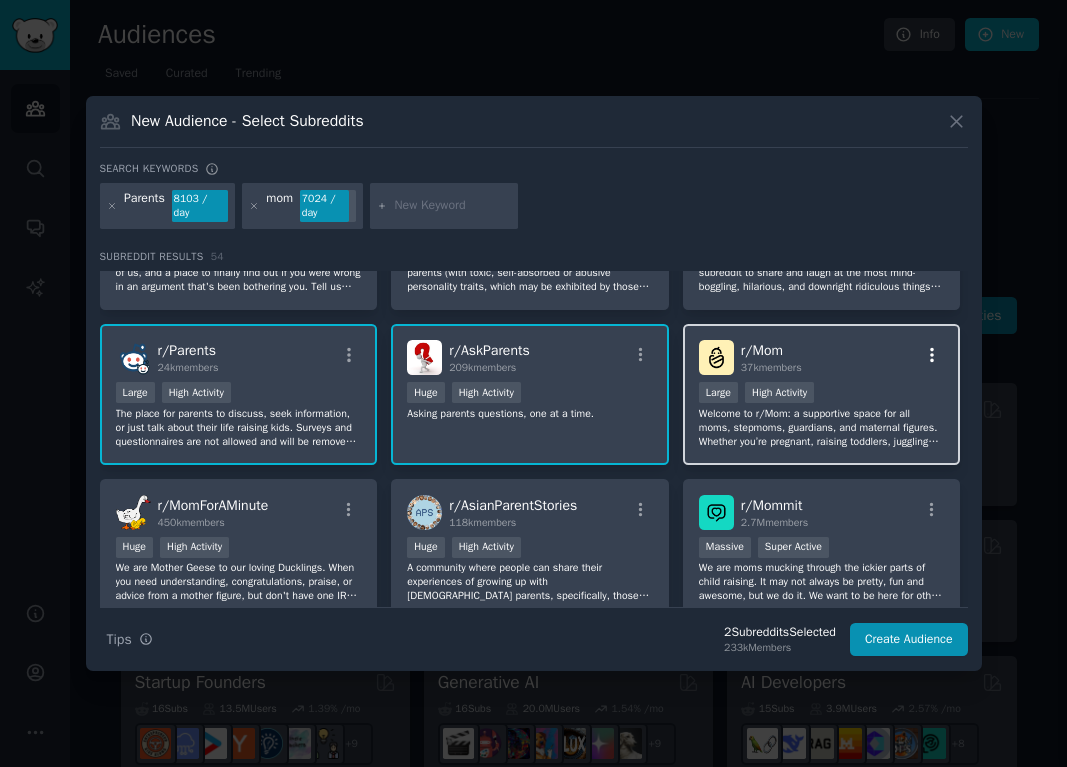 click 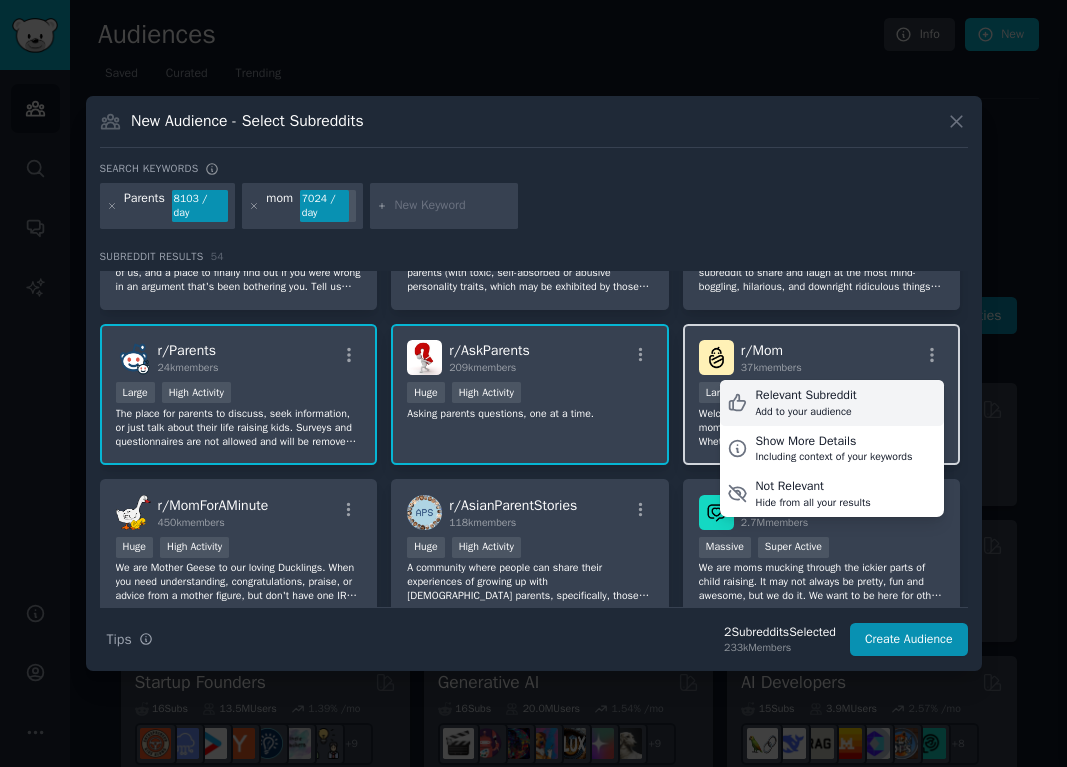 click on "Relevant Subreddit Add to your audience" at bounding box center (832, 403) 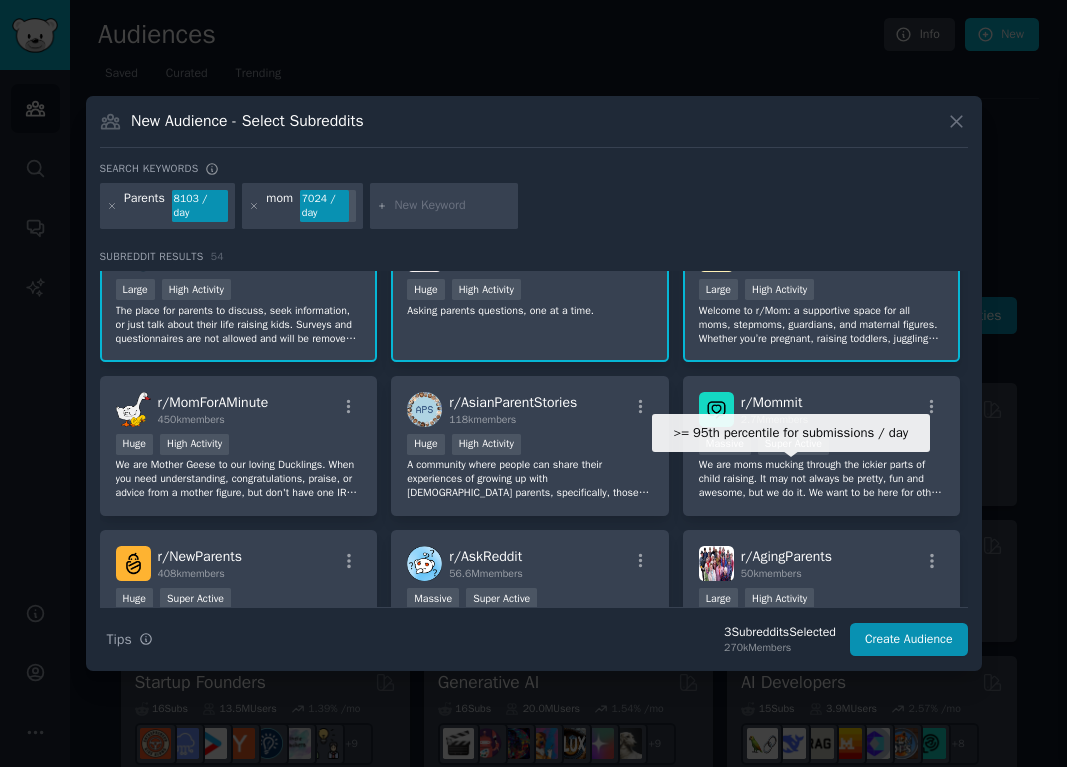 scroll, scrollTop: 206, scrollLeft: 0, axis: vertical 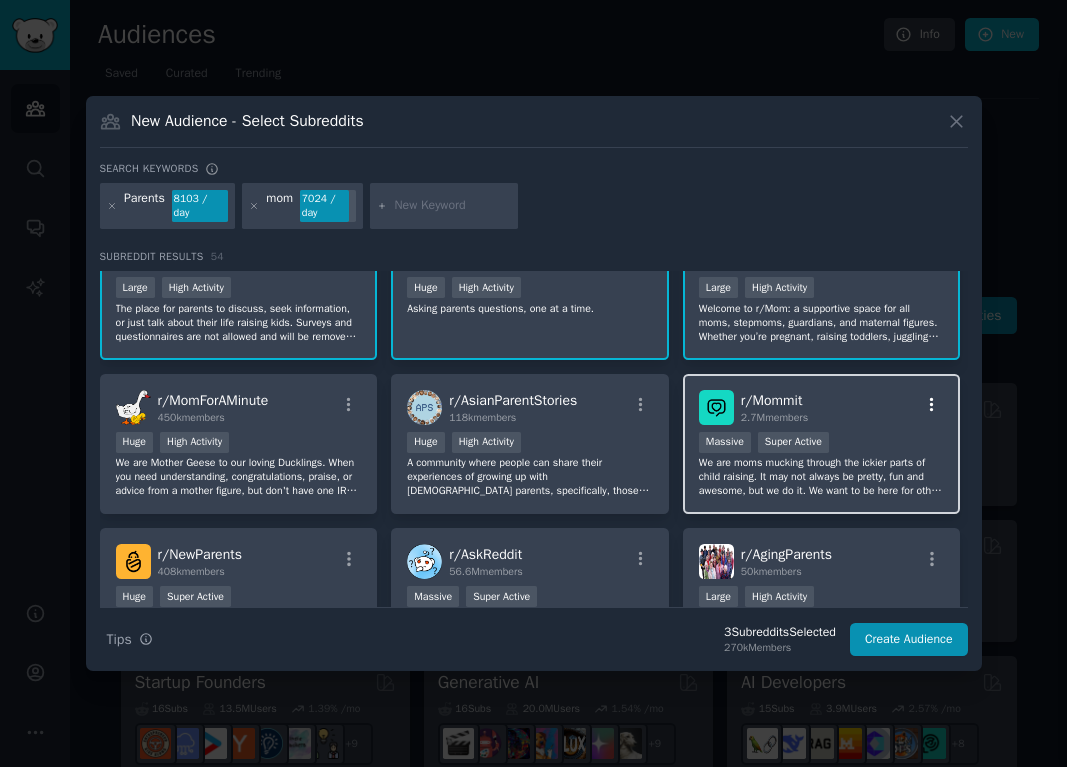 click 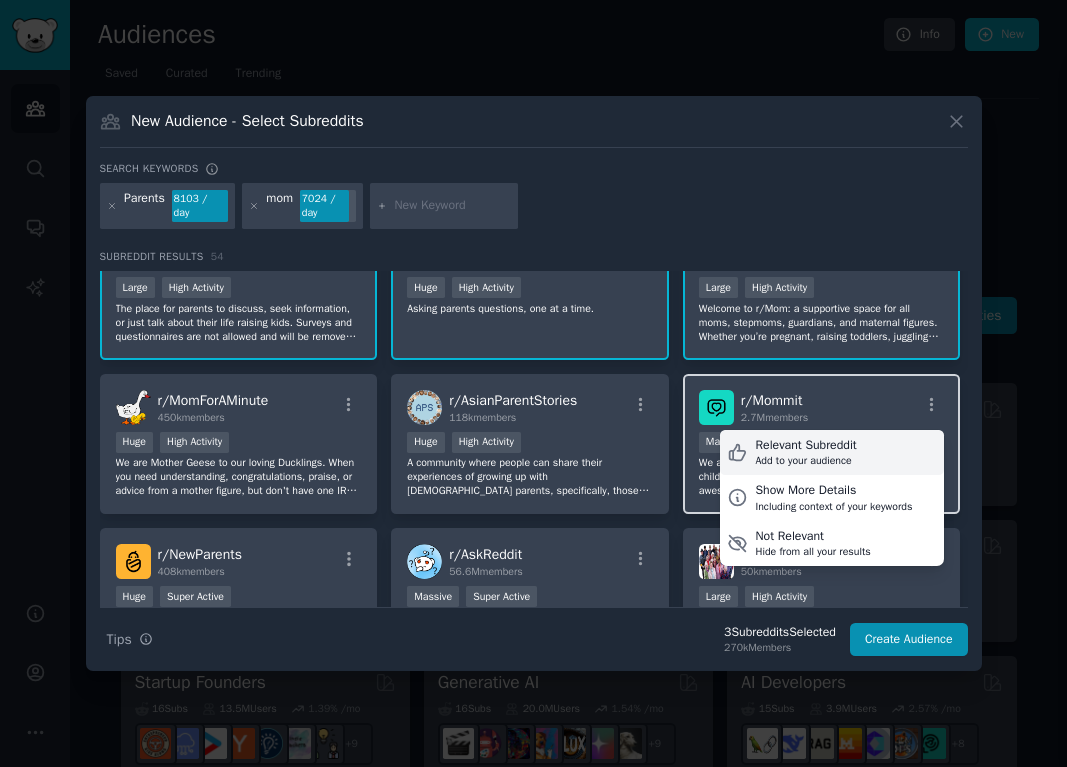 click on "Relevant Subreddit Add to your audience" at bounding box center (832, 453) 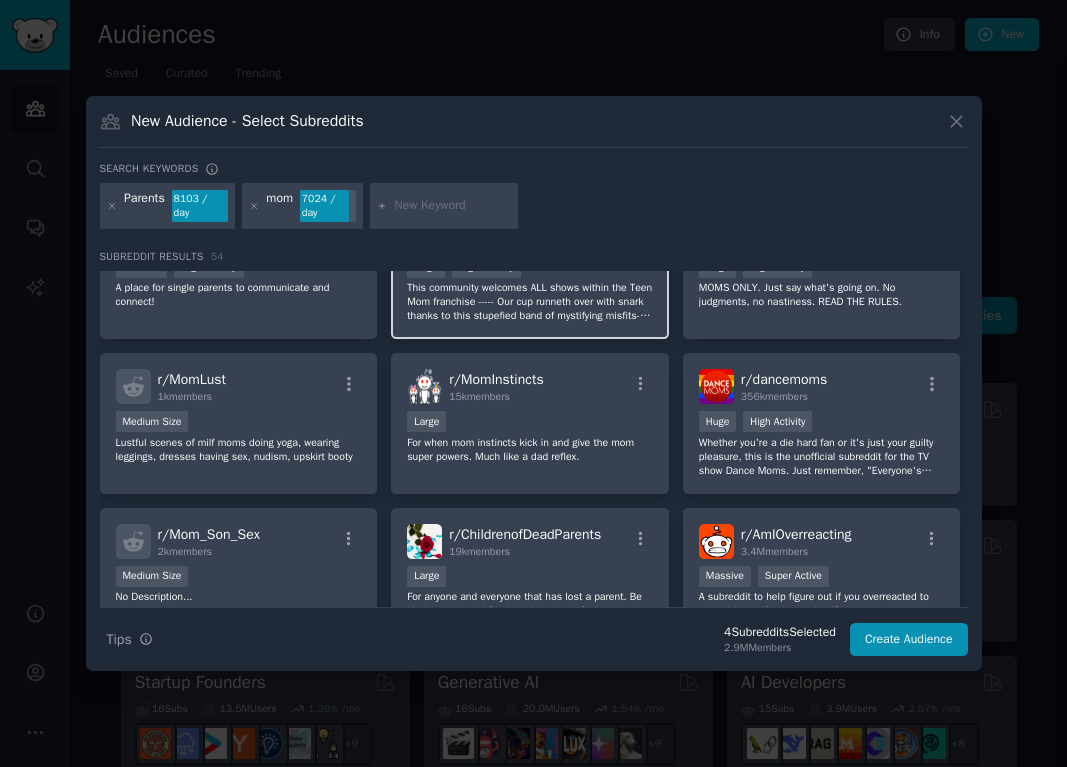 scroll, scrollTop: 687, scrollLeft: 0, axis: vertical 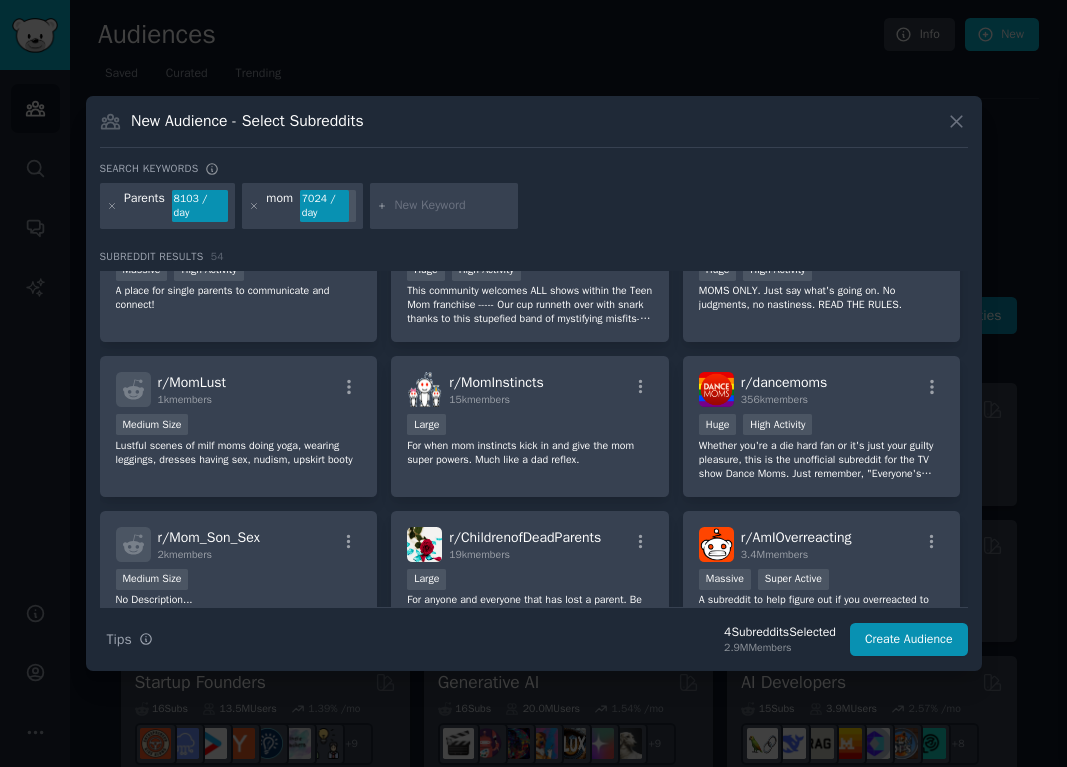 click at bounding box center (444, 206) 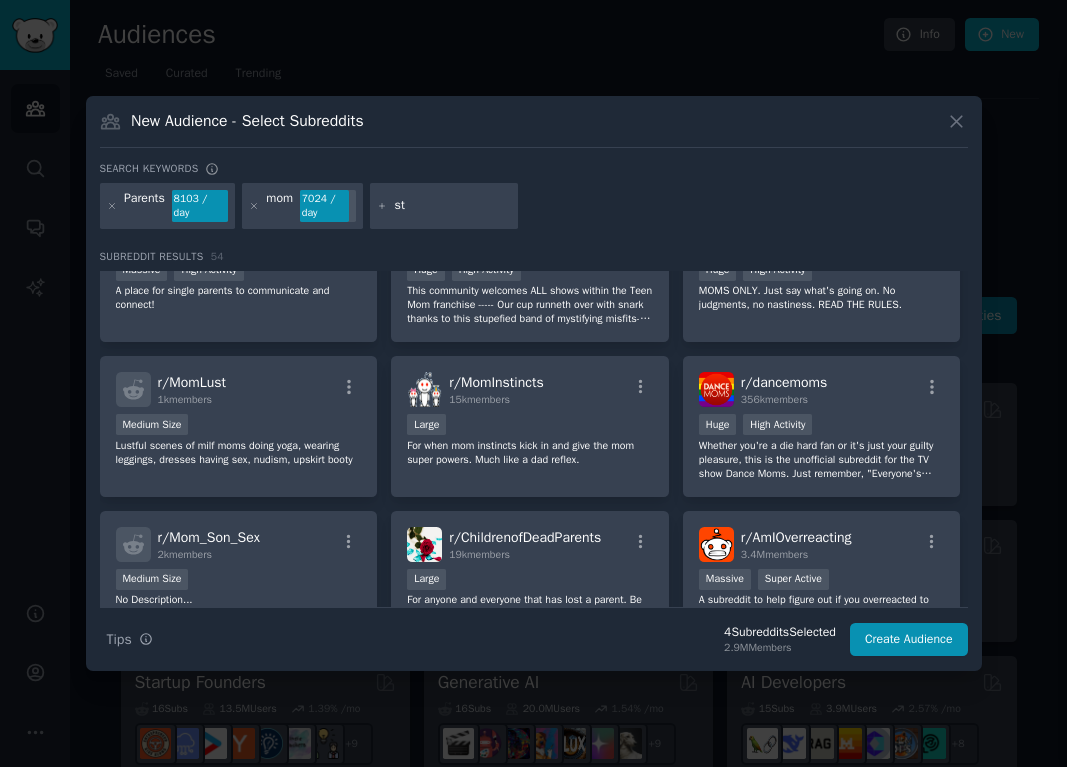 type on "s" 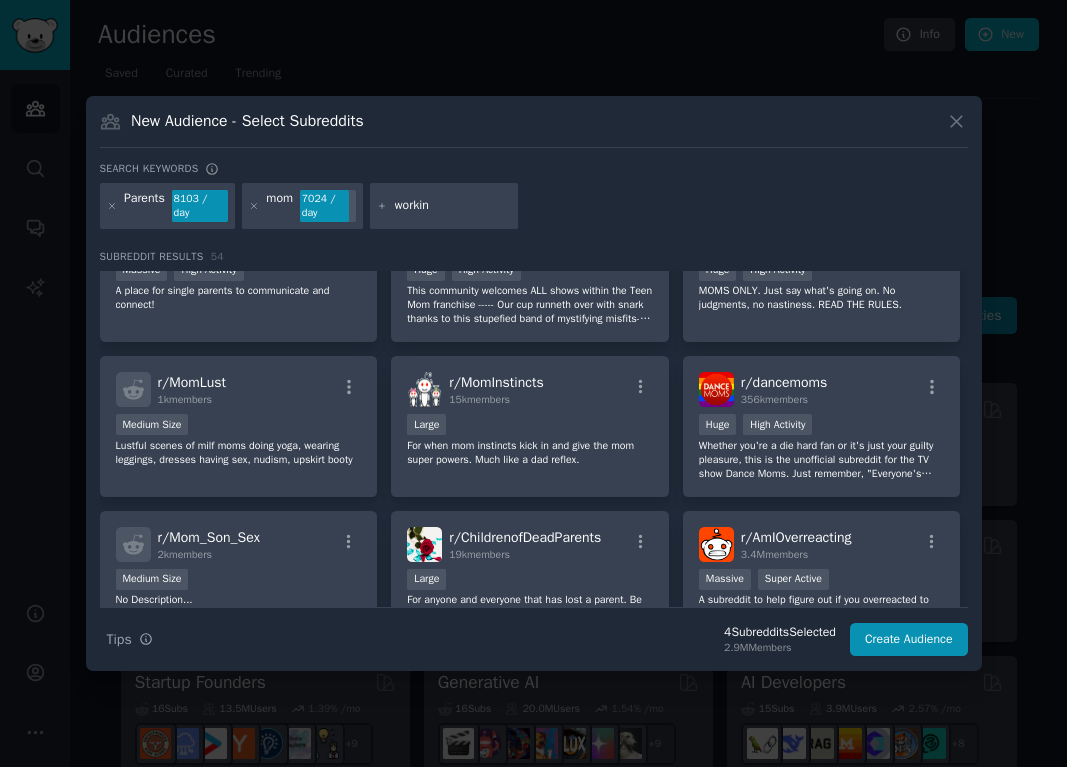 type on "working" 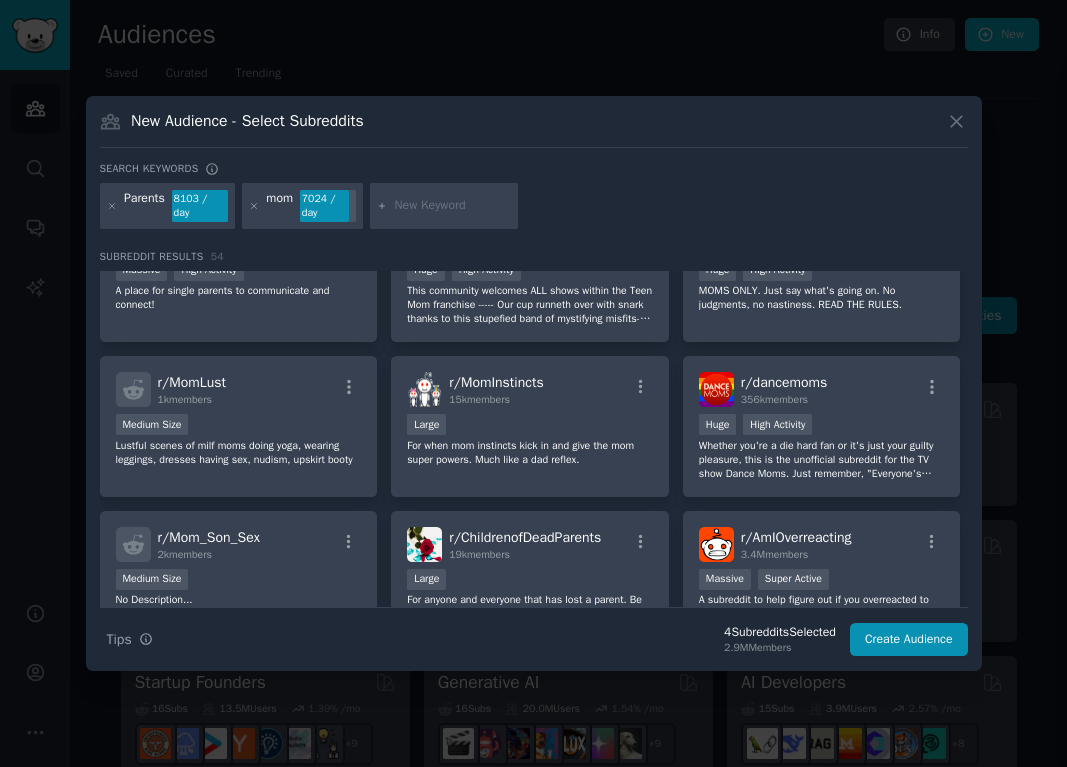 scroll, scrollTop: 0, scrollLeft: 0, axis: both 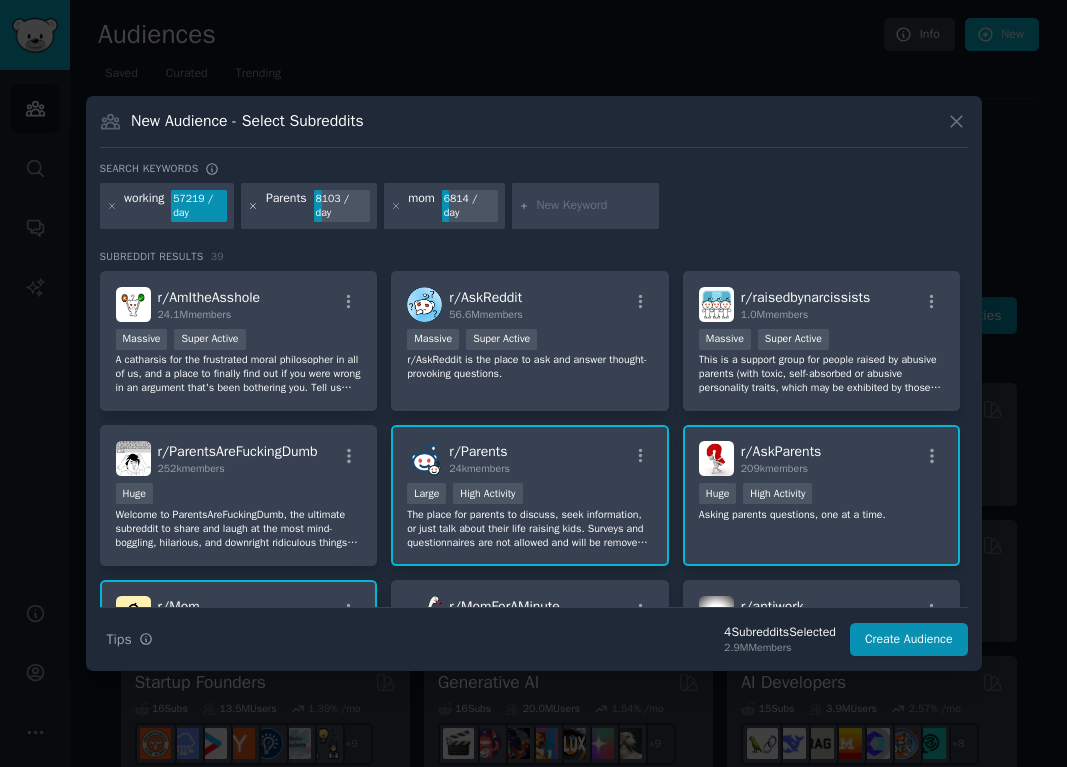 click 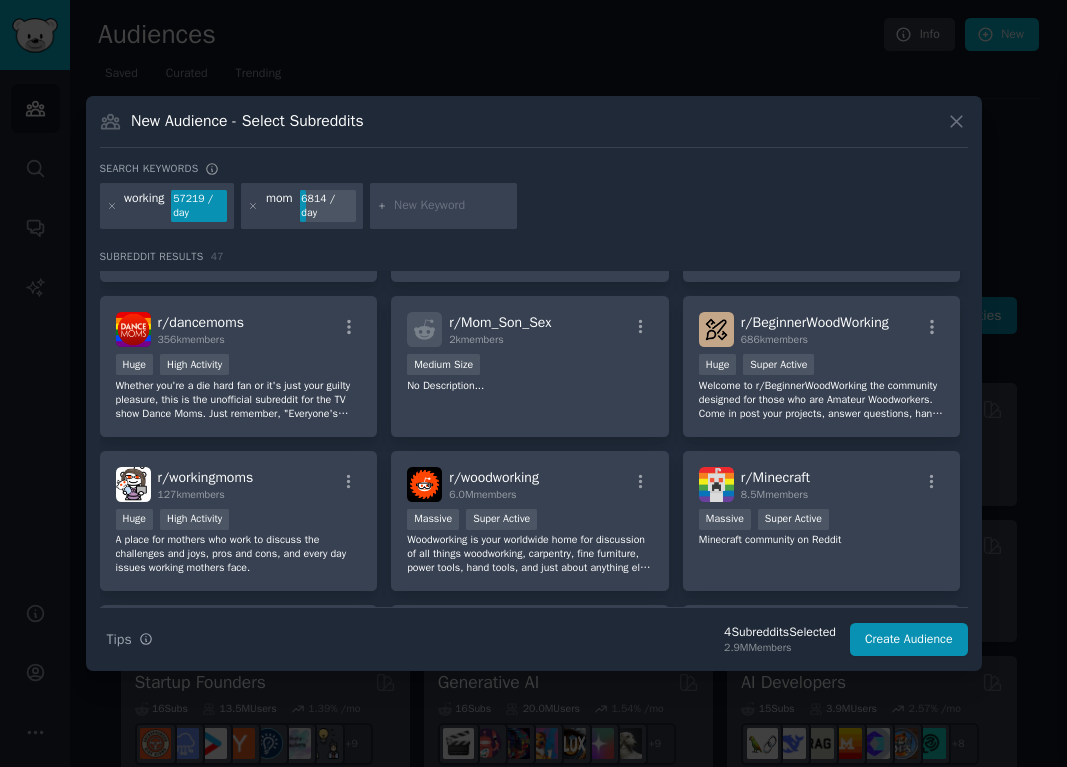 scroll, scrollTop: 467, scrollLeft: 0, axis: vertical 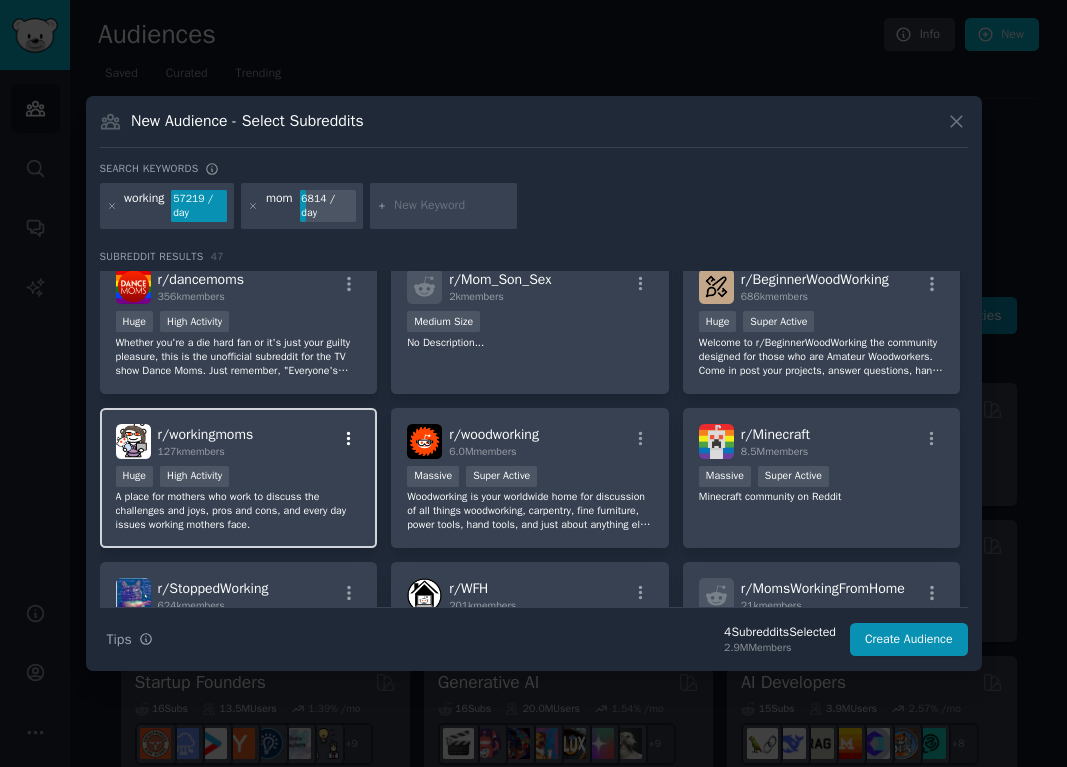click 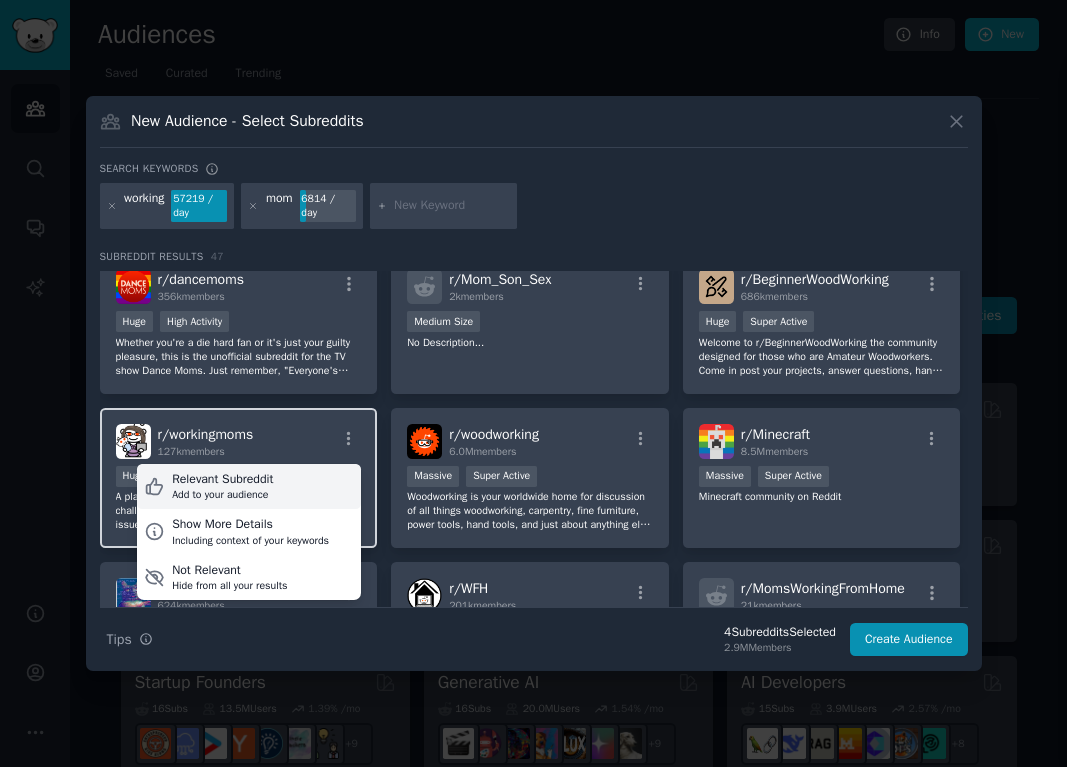 click on "Relevant Subreddit Add to your audience" at bounding box center (249, 487) 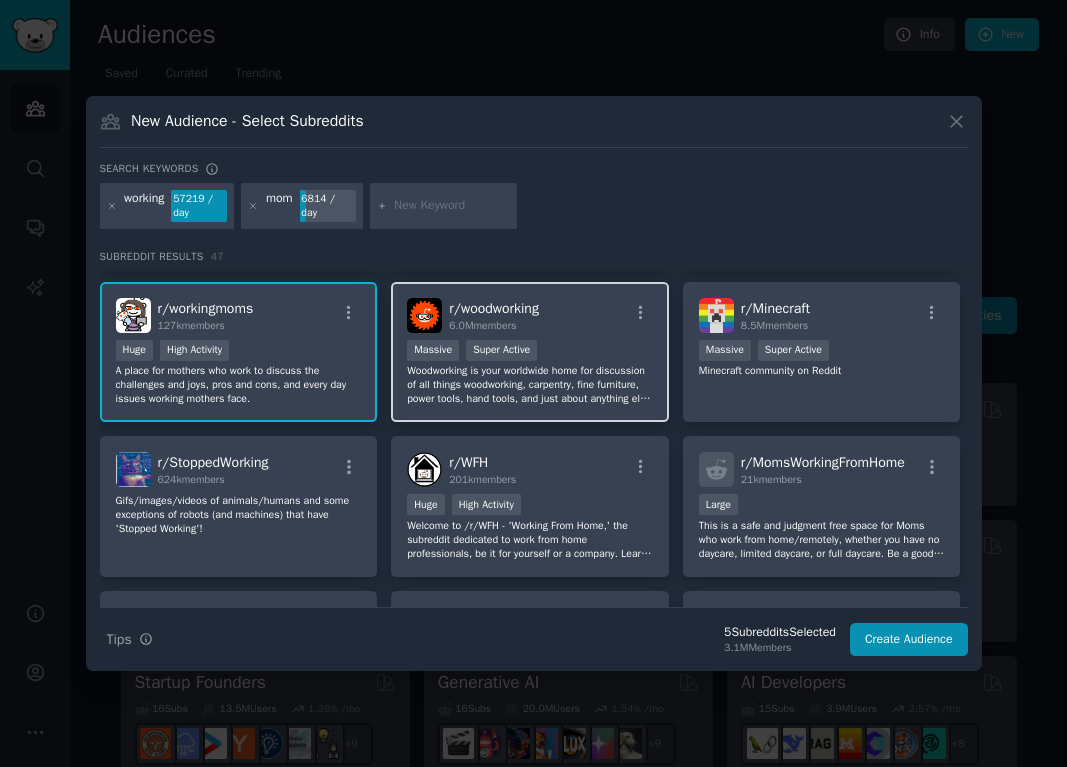 scroll, scrollTop: 603, scrollLeft: 0, axis: vertical 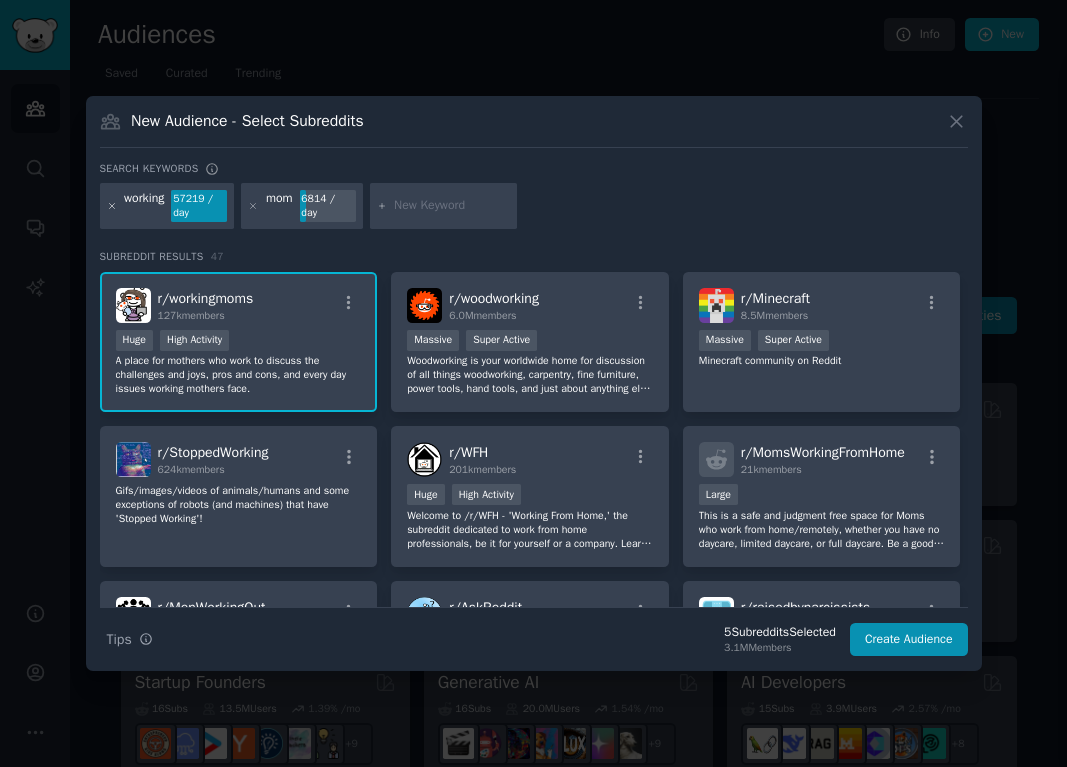 click 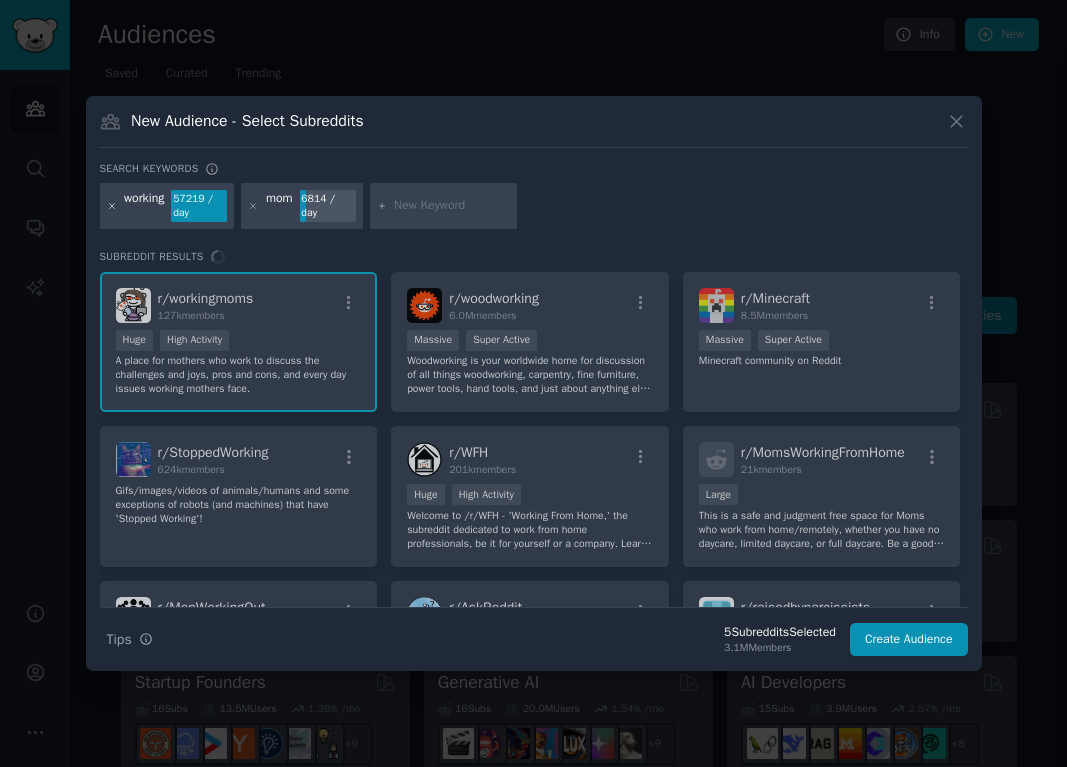 scroll, scrollTop: 0, scrollLeft: 0, axis: both 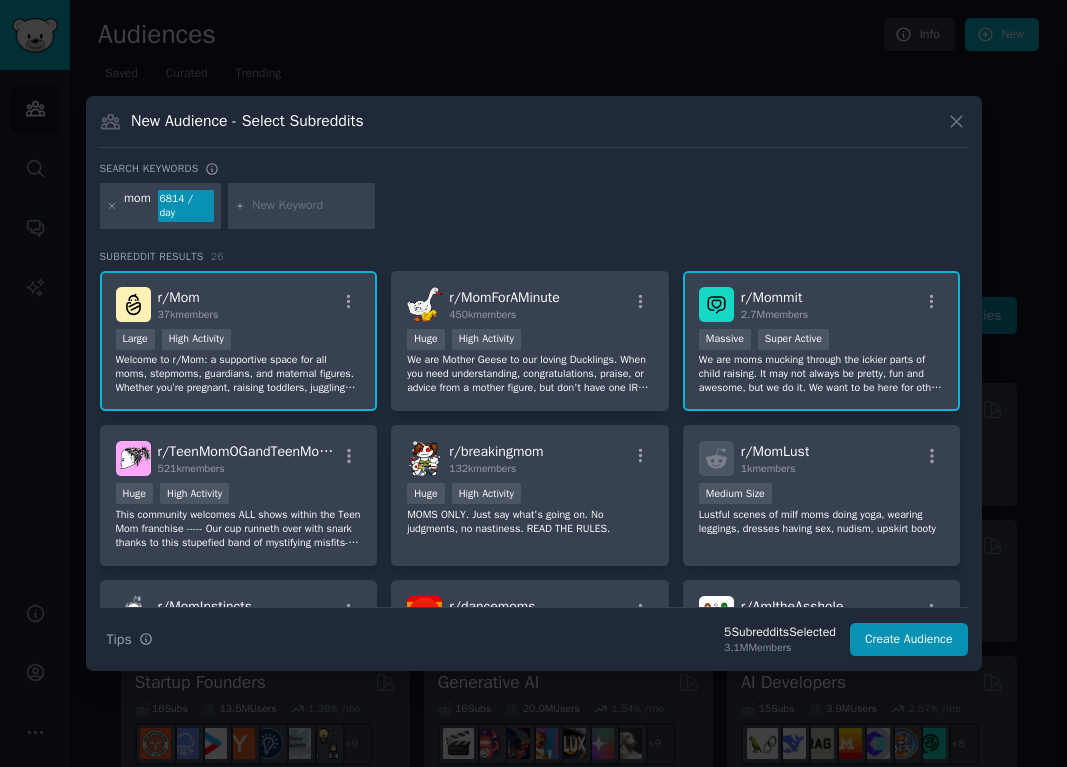 click at bounding box center (310, 206) 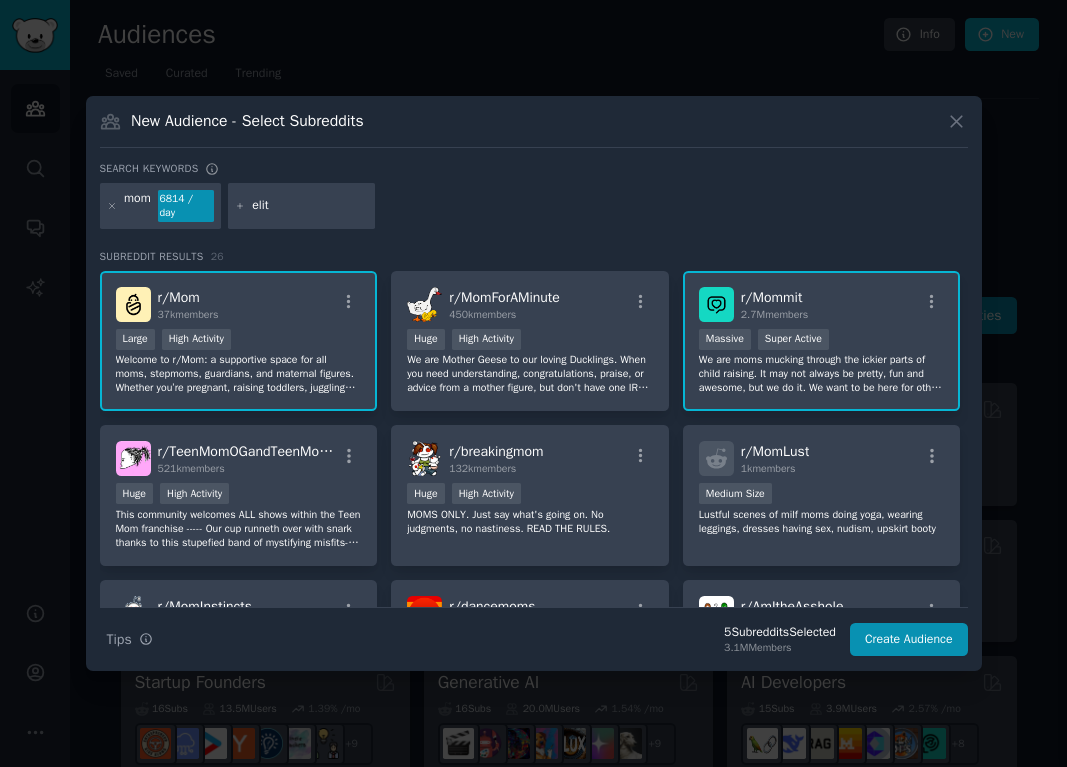 type on "elite" 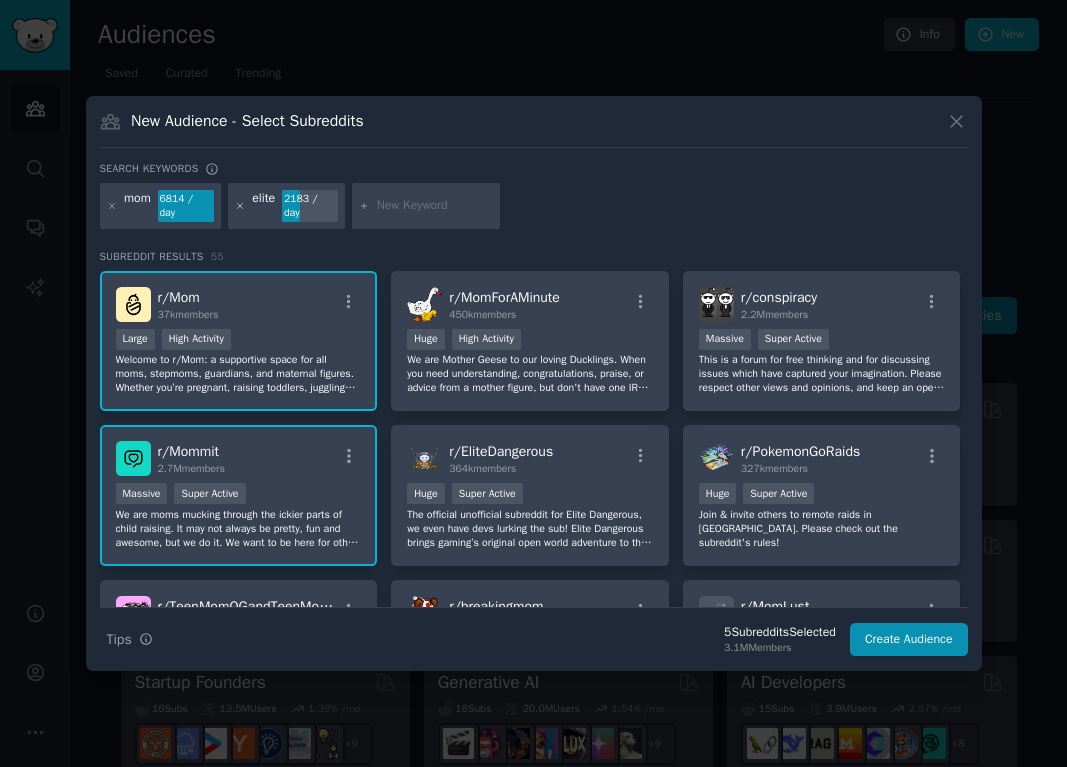 click 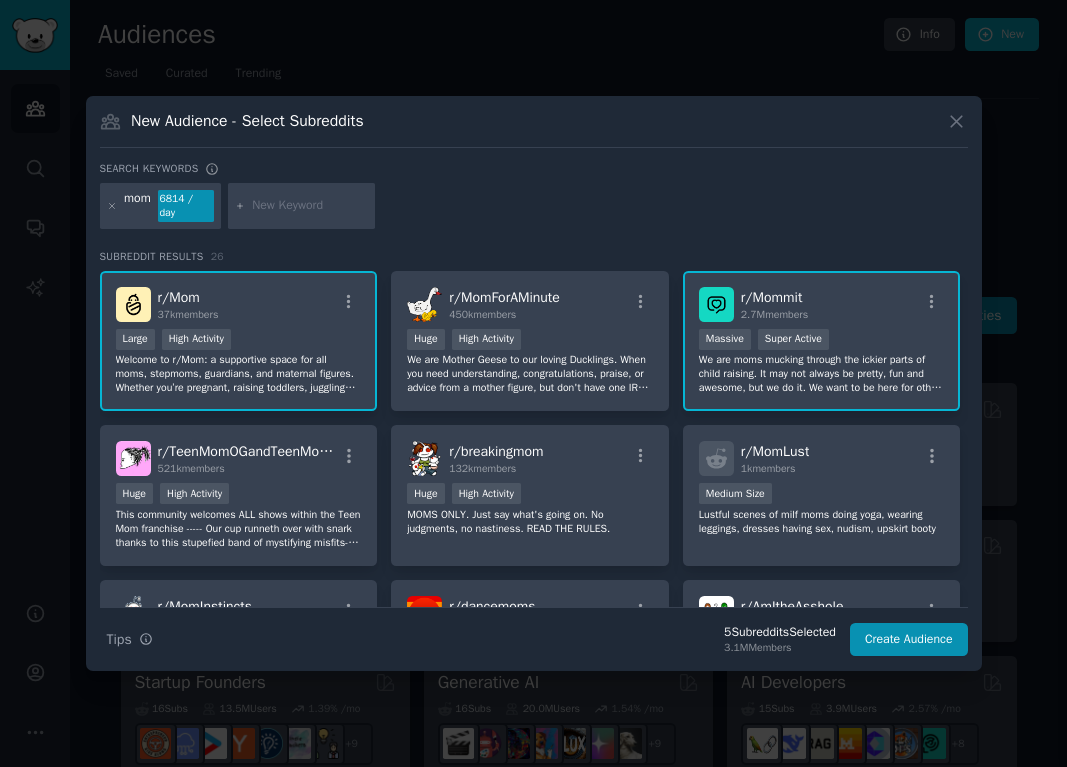 click at bounding box center [302, 206] 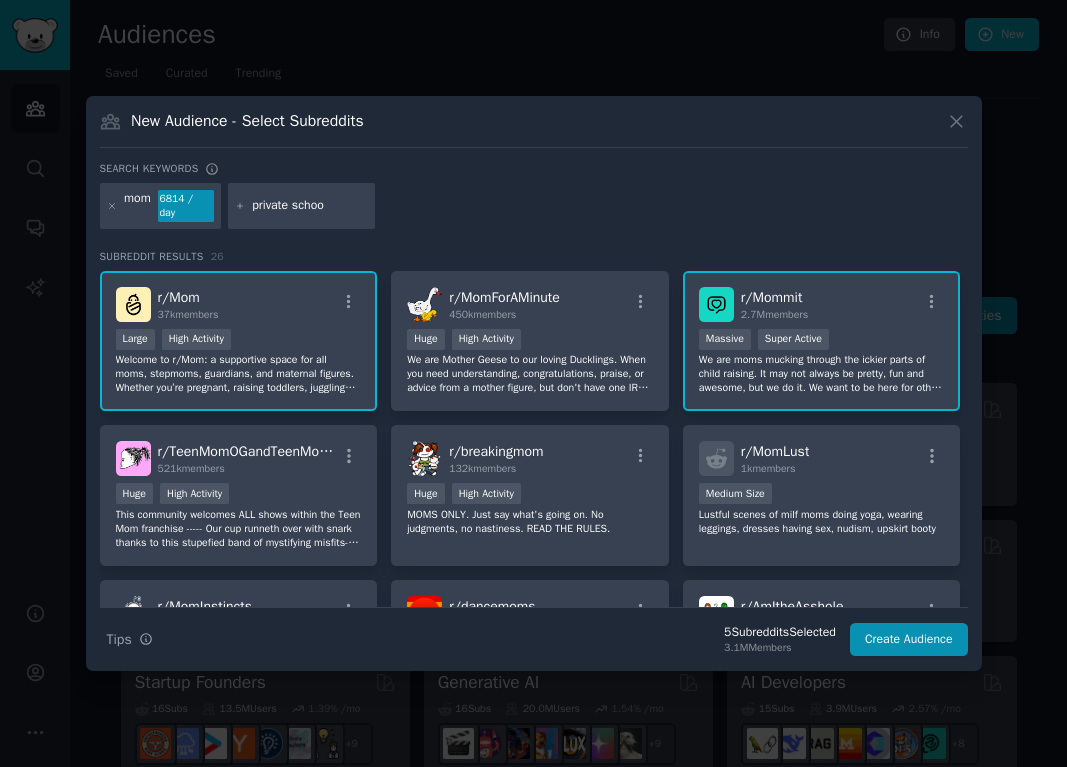 type on "private school" 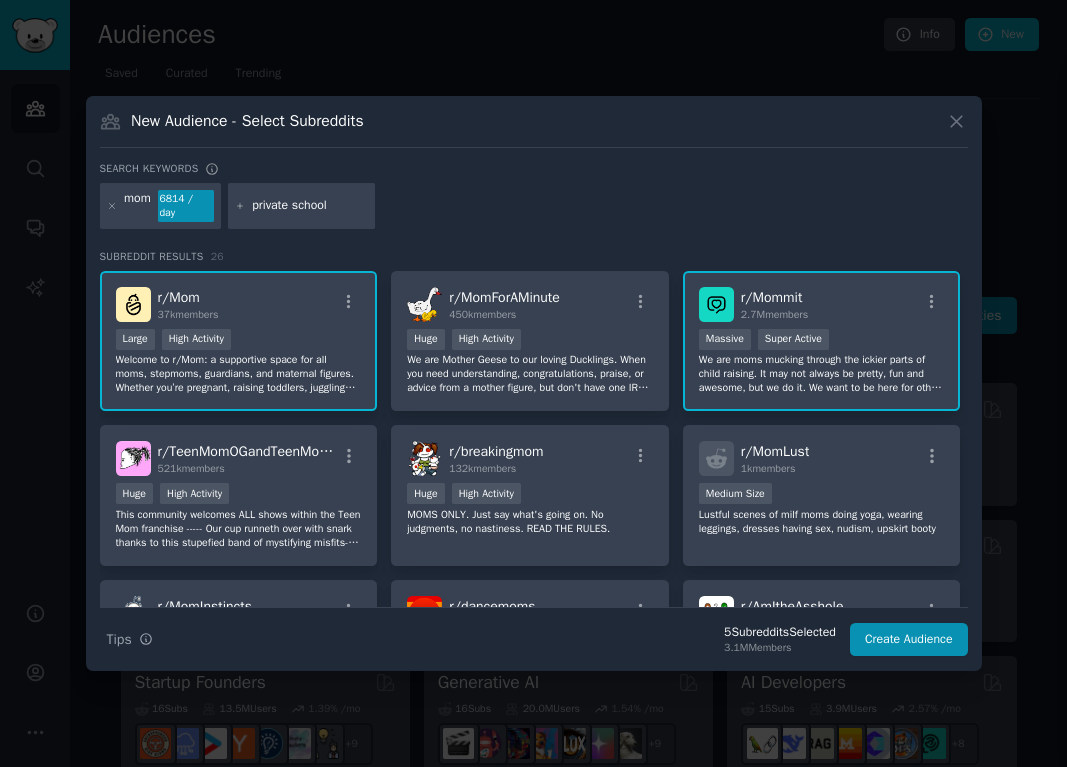 type 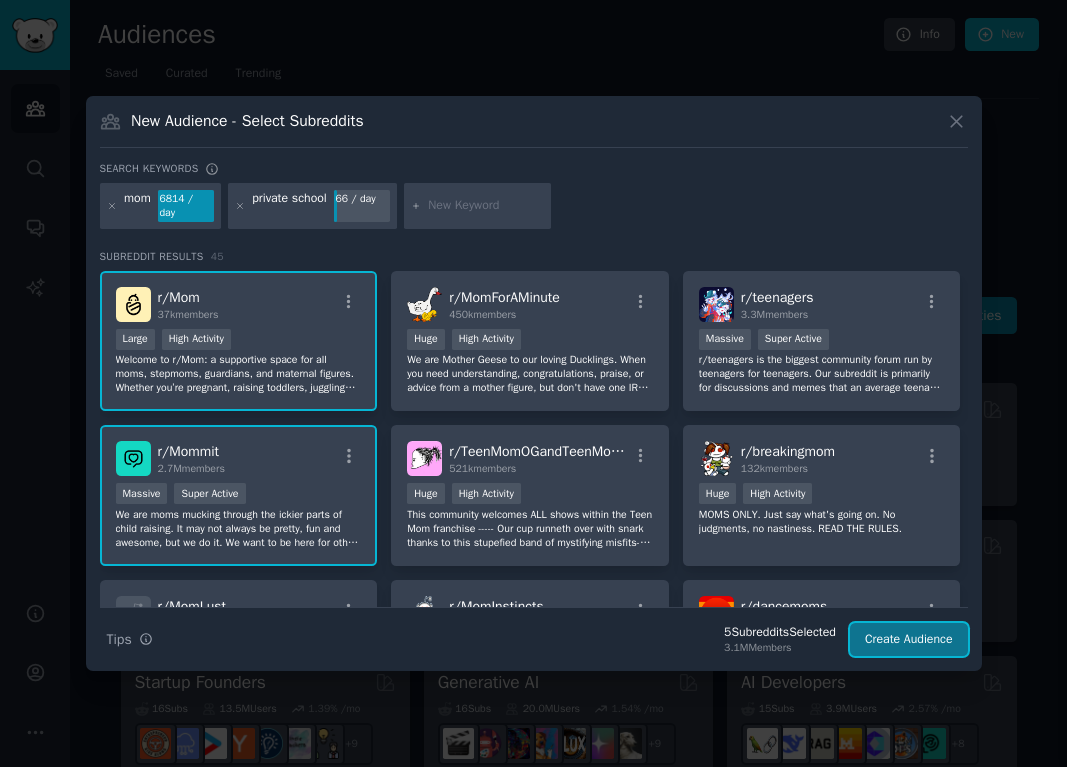 click on "Create Audience" at bounding box center [909, 640] 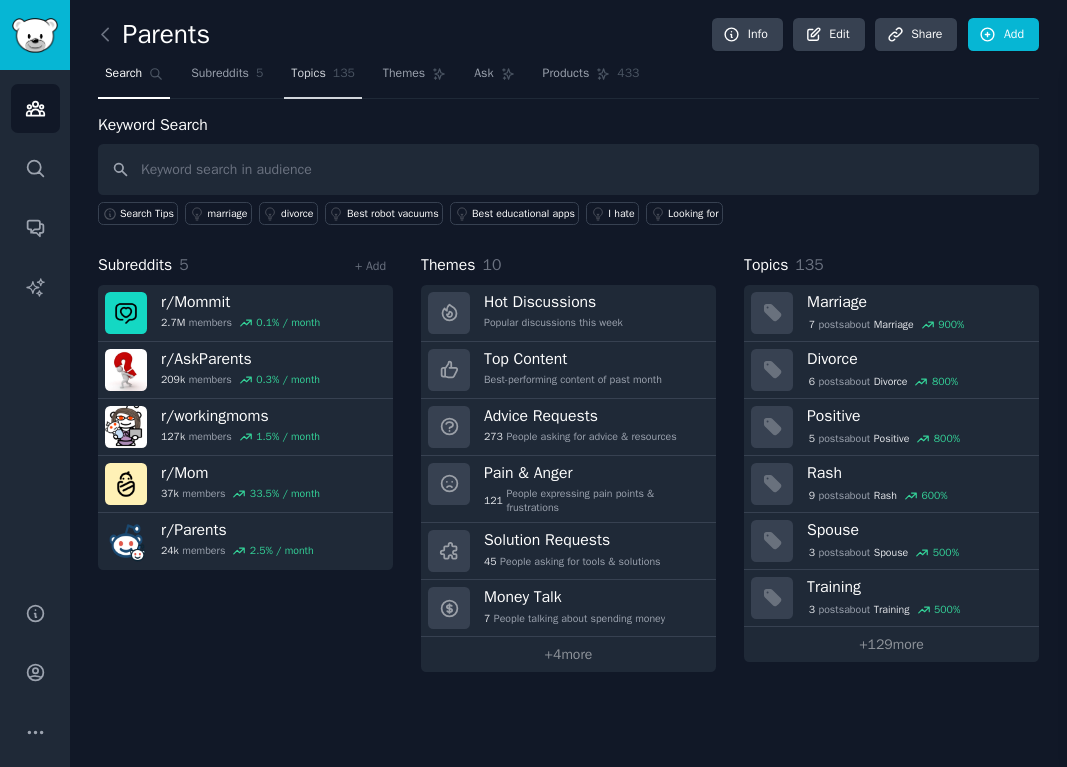 click on "Topics" at bounding box center (308, 74) 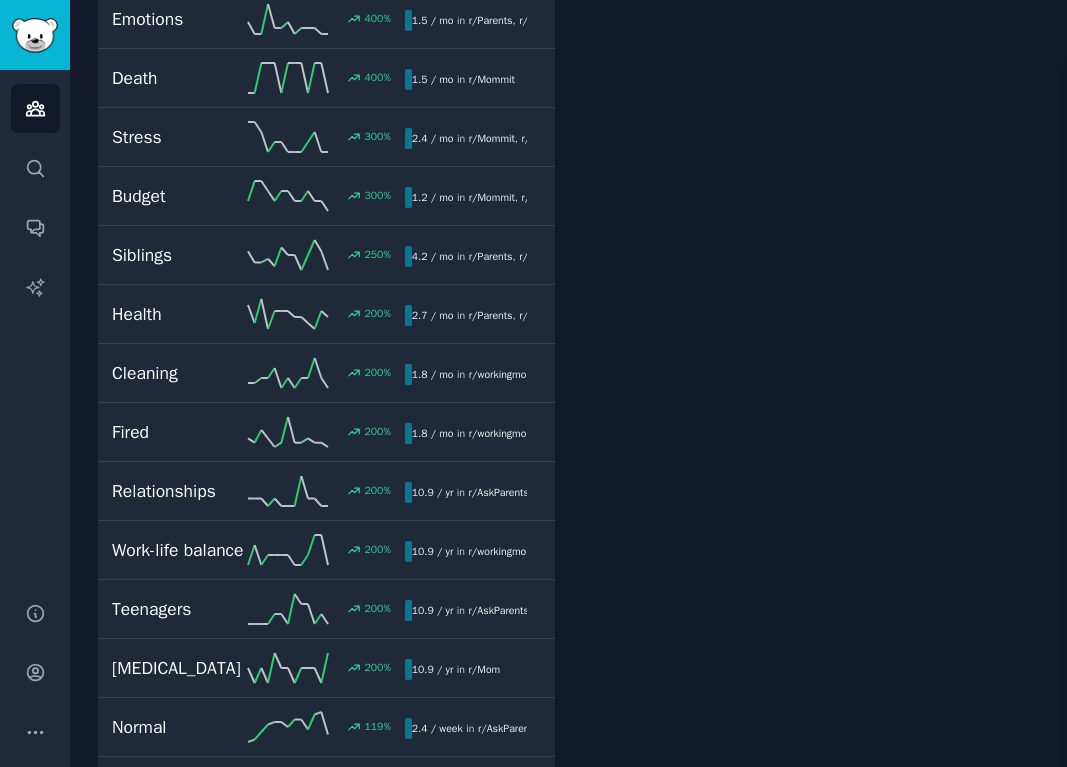 scroll, scrollTop: 666, scrollLeft: 0, axis: vertical 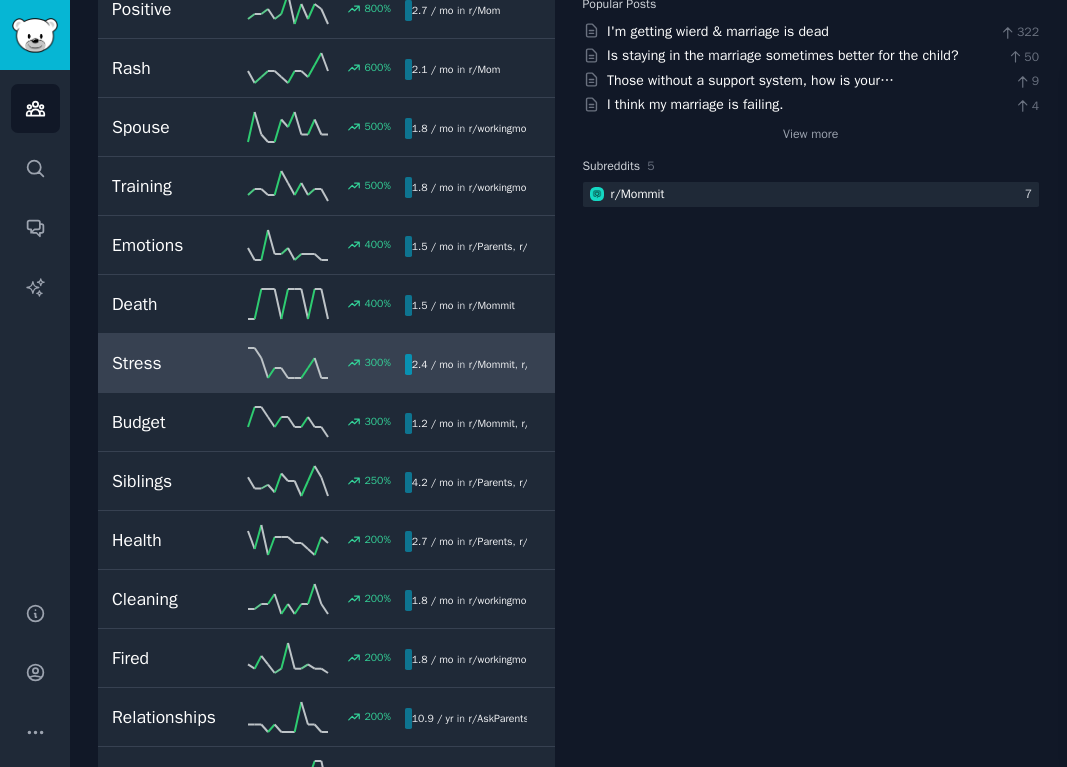 click on "Stress" at bounding box center (180, 363) 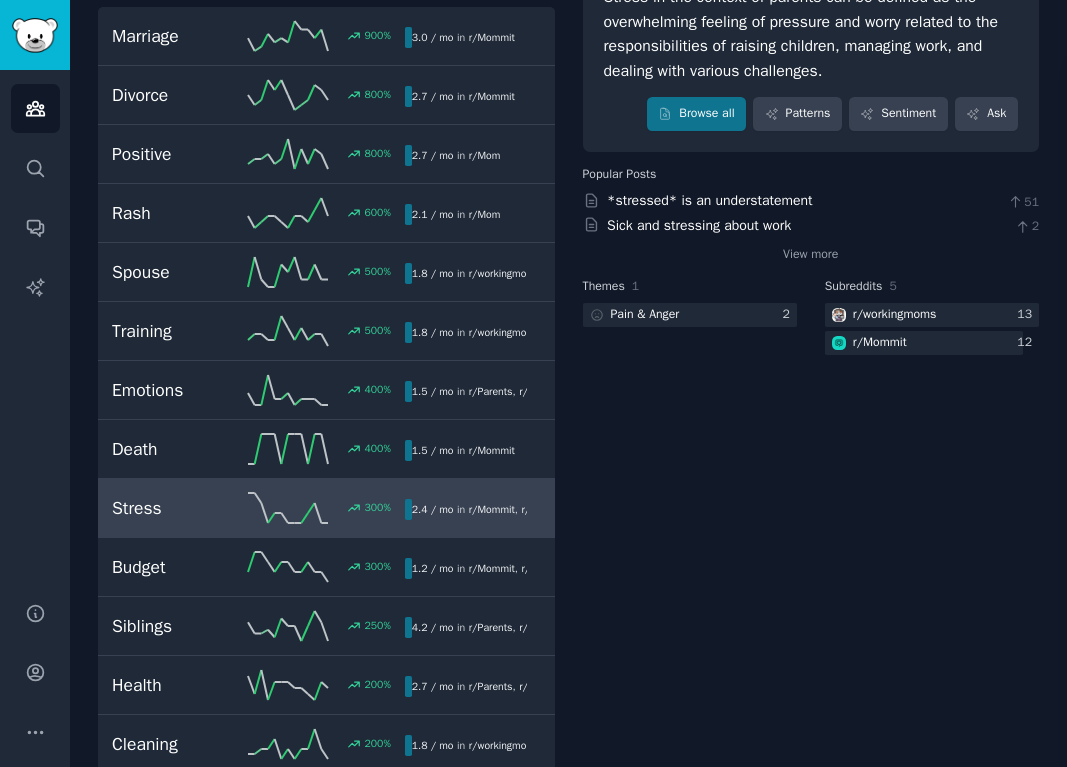 scroll, scrollTop: 0, scrollLeft: 0, axis: both 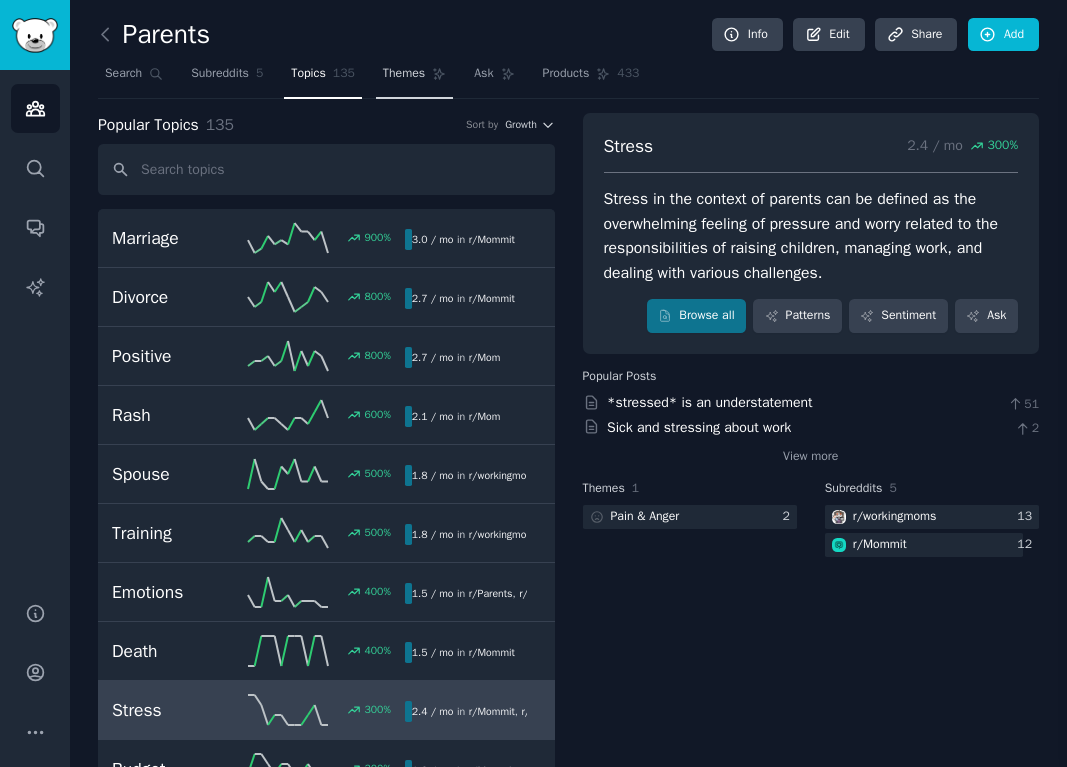 click on "Themes" at bounding box center [414, 78] 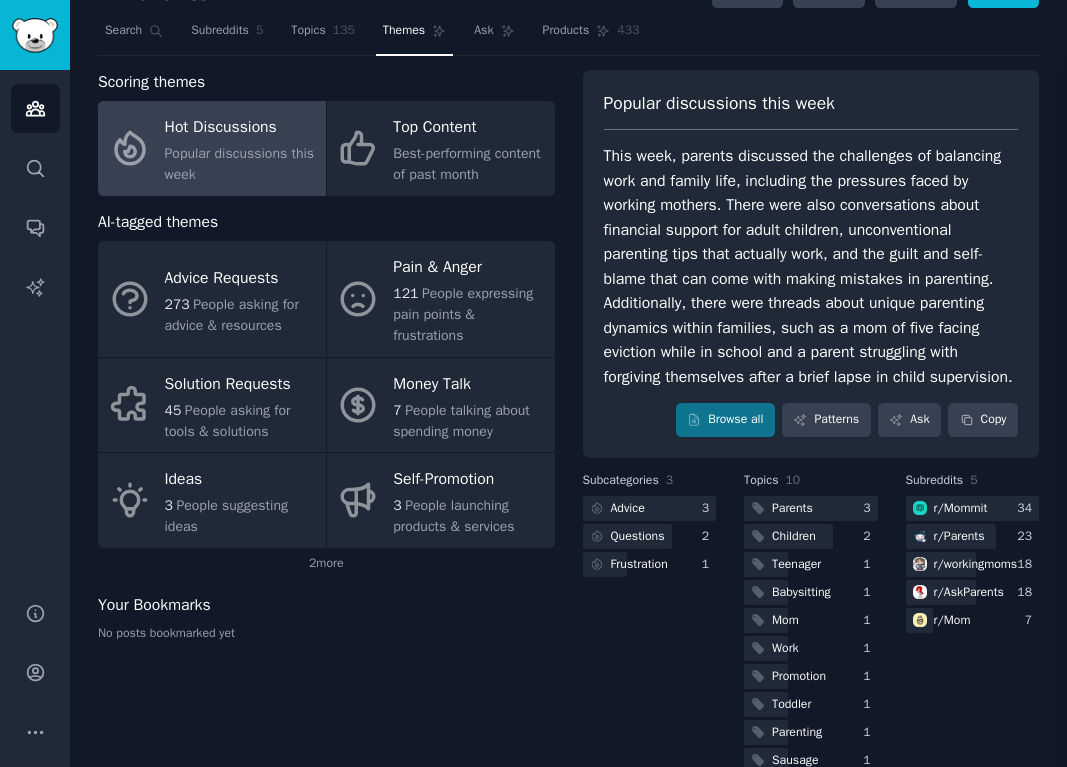 scroll, scrollTop: 47, scrollLeft: 0, axis: vertical 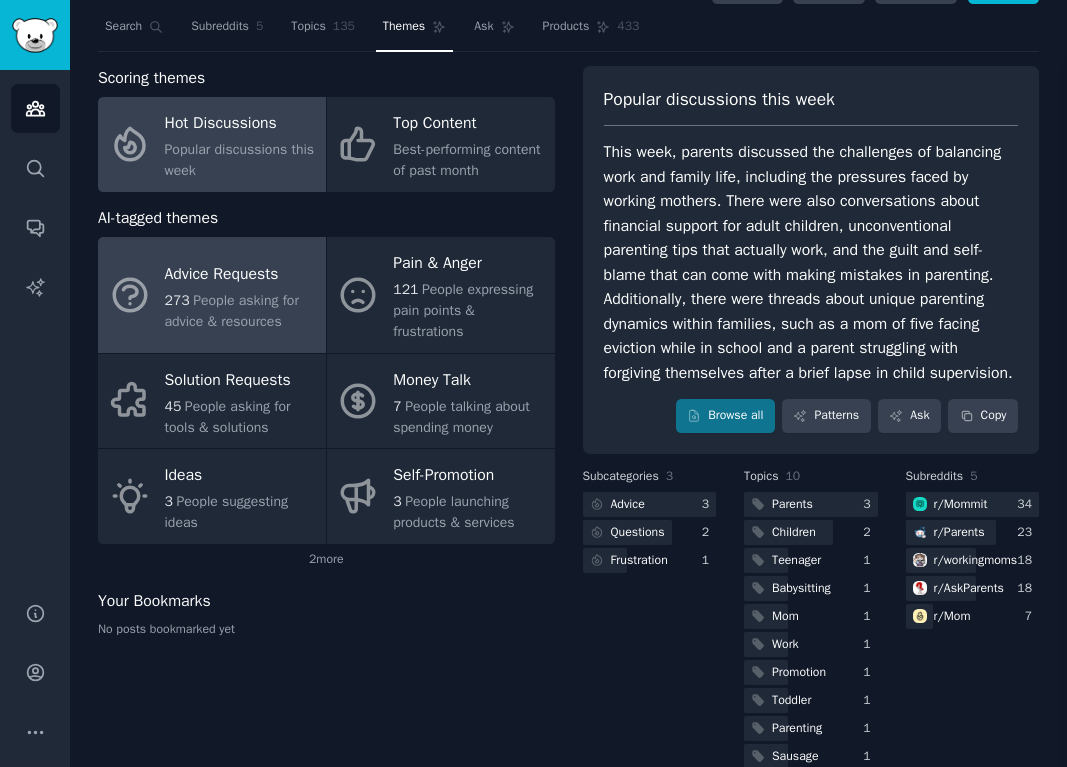 click on "People asking for advice & resources" at bounding box center [232, 311] 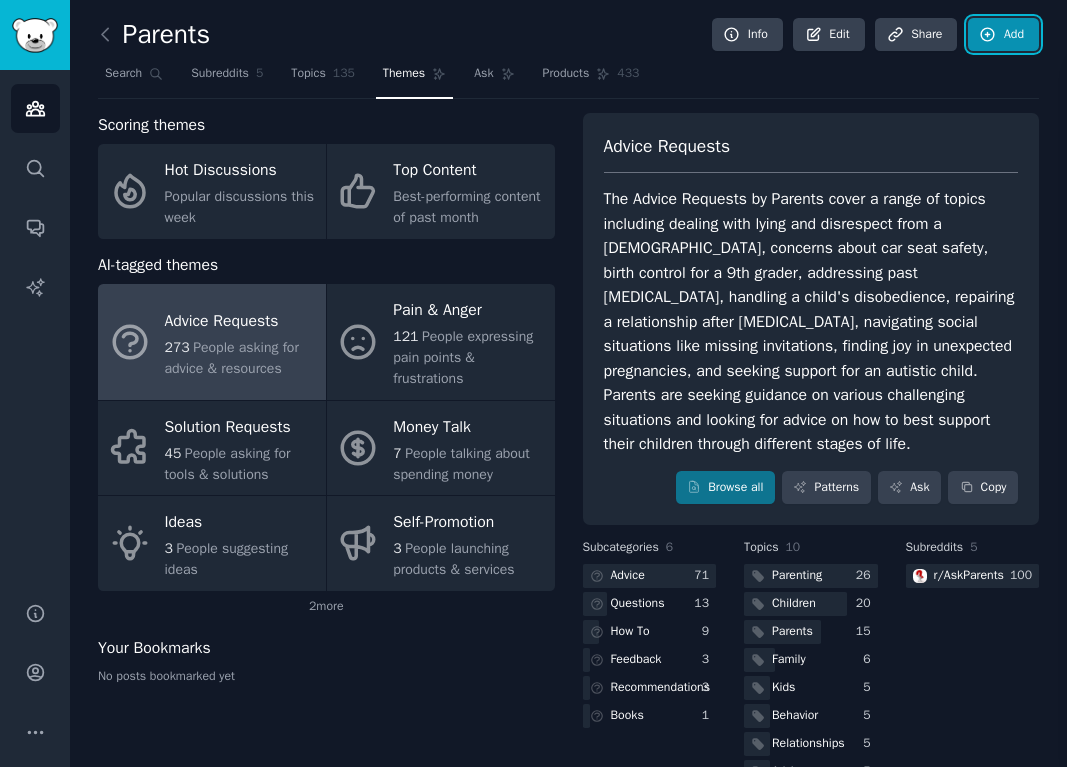 click on "Add" at bounding box center (1003, 35) 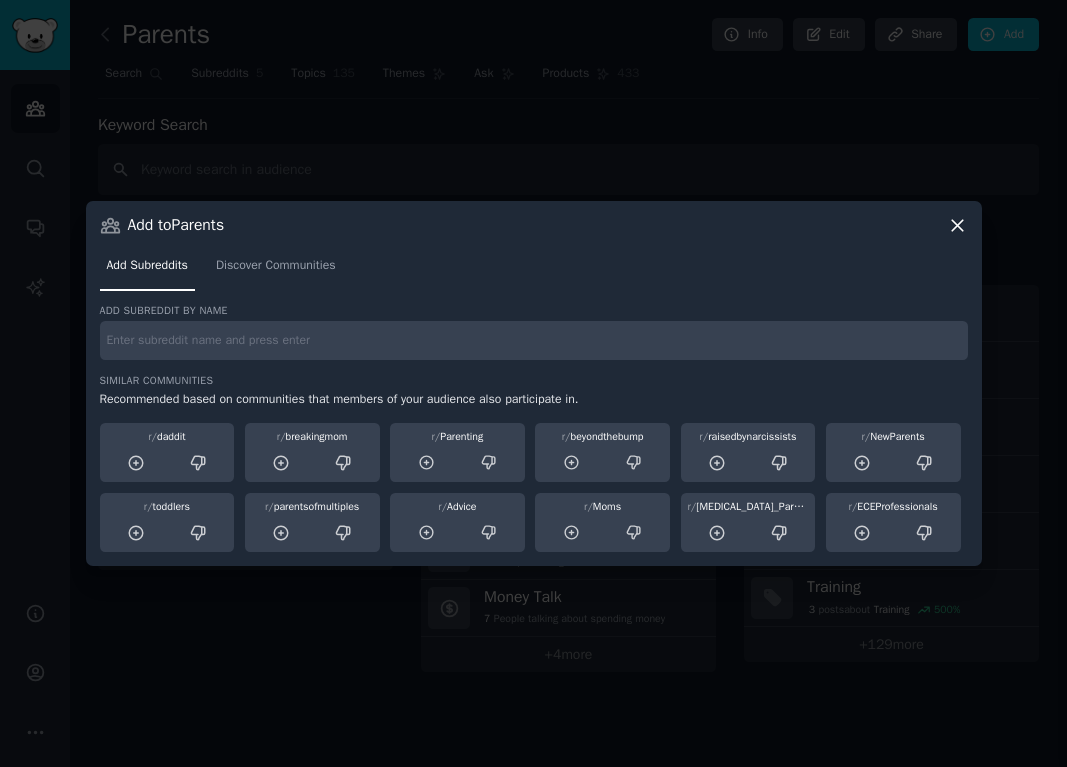 click 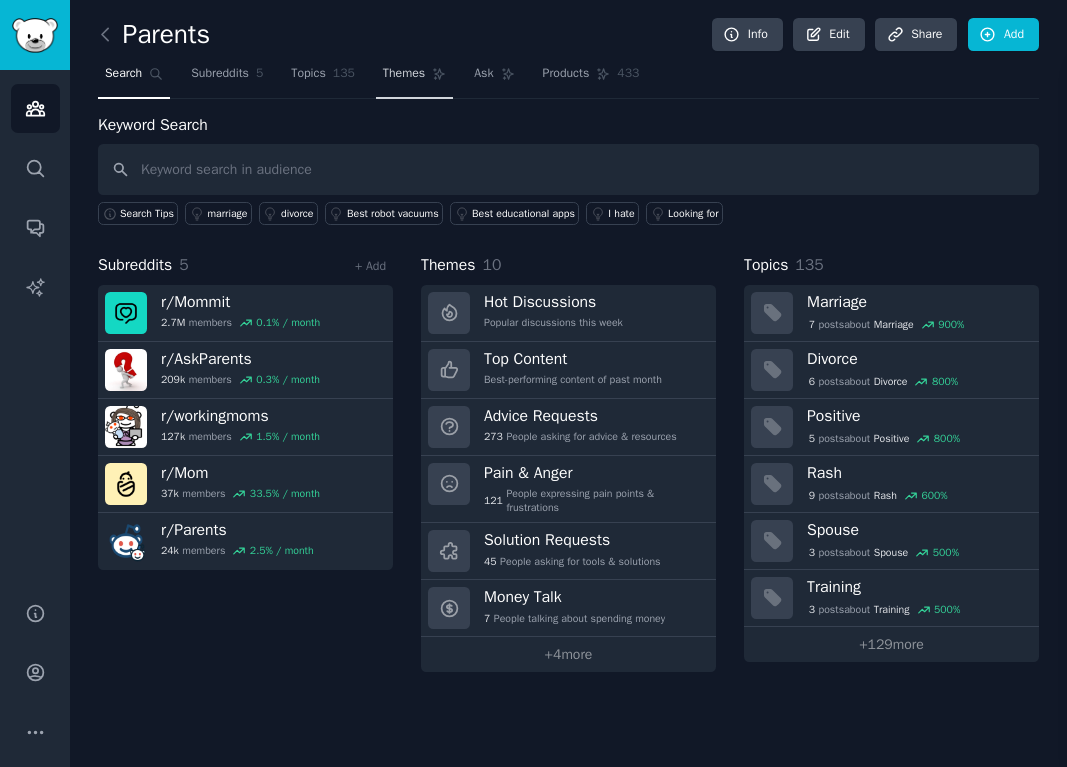 click on "Themes" at bounding box center [404, 74] 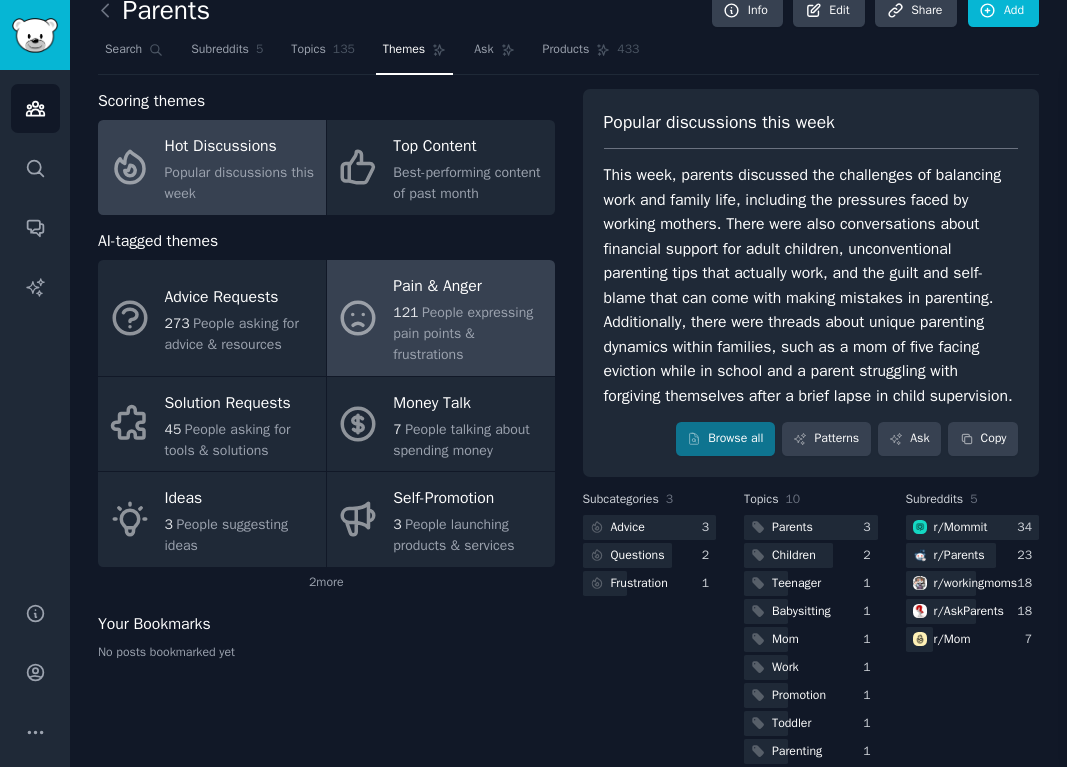 scroll, scrollTop: 0, scrollLeft: 0, axis: both 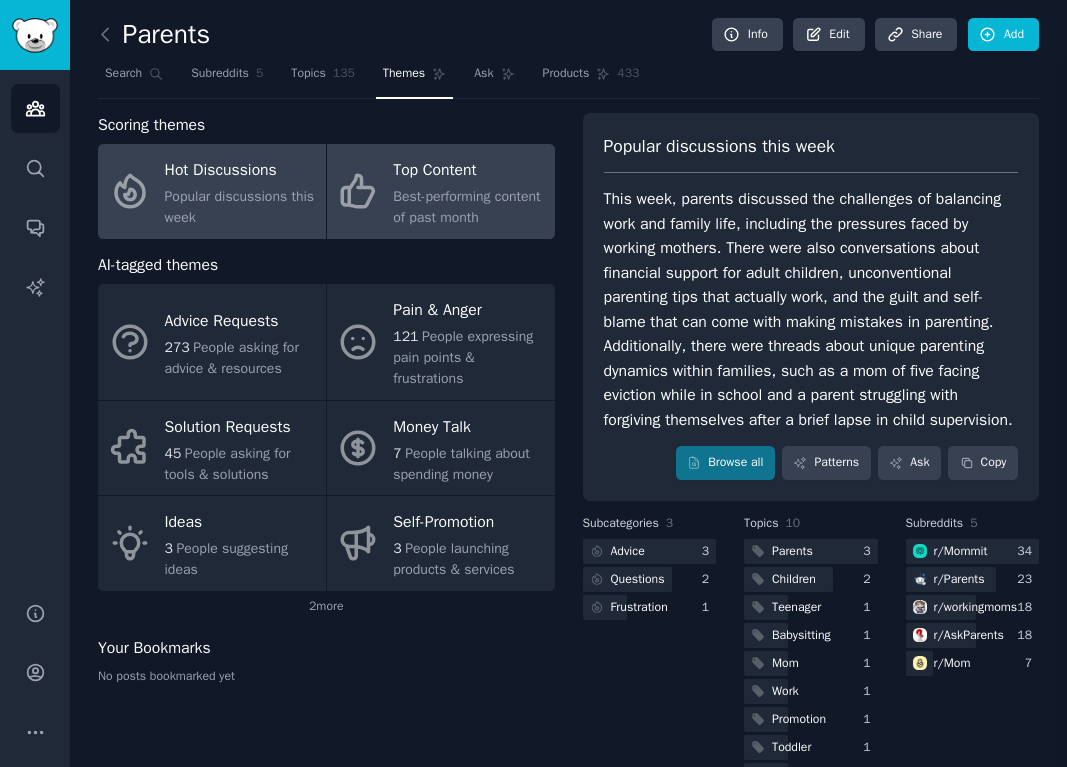 click on "Best-performing content of past month" 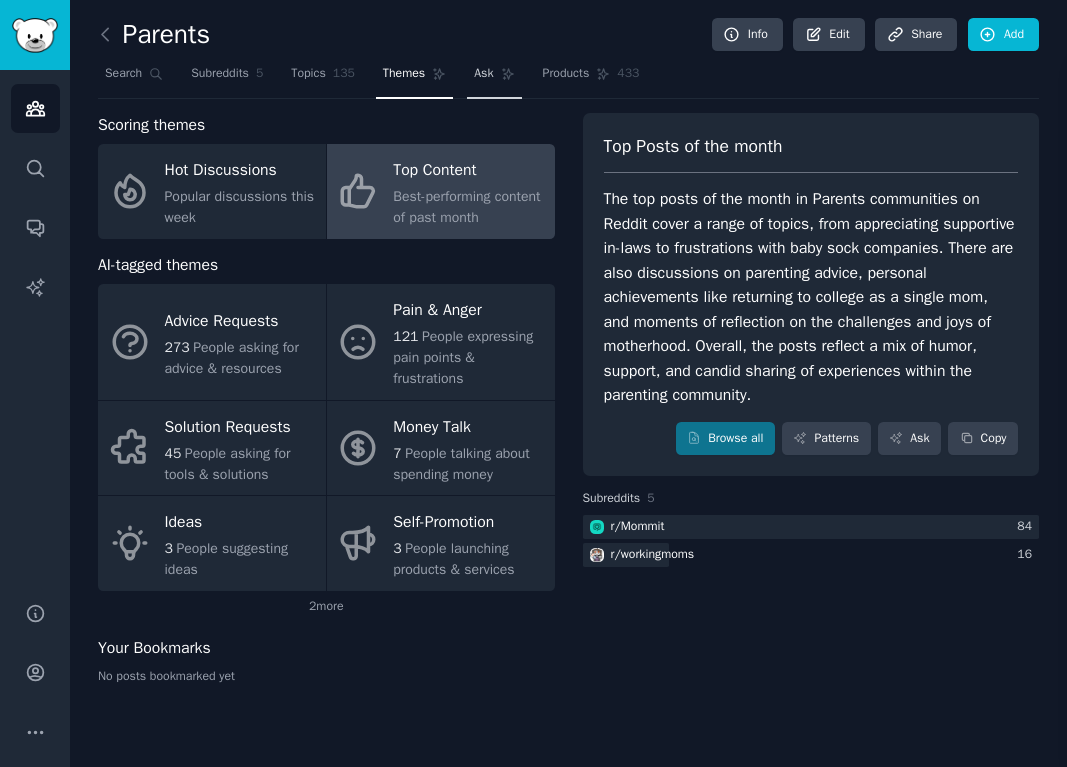 click on "Ask" at bounding box center (483, 74) 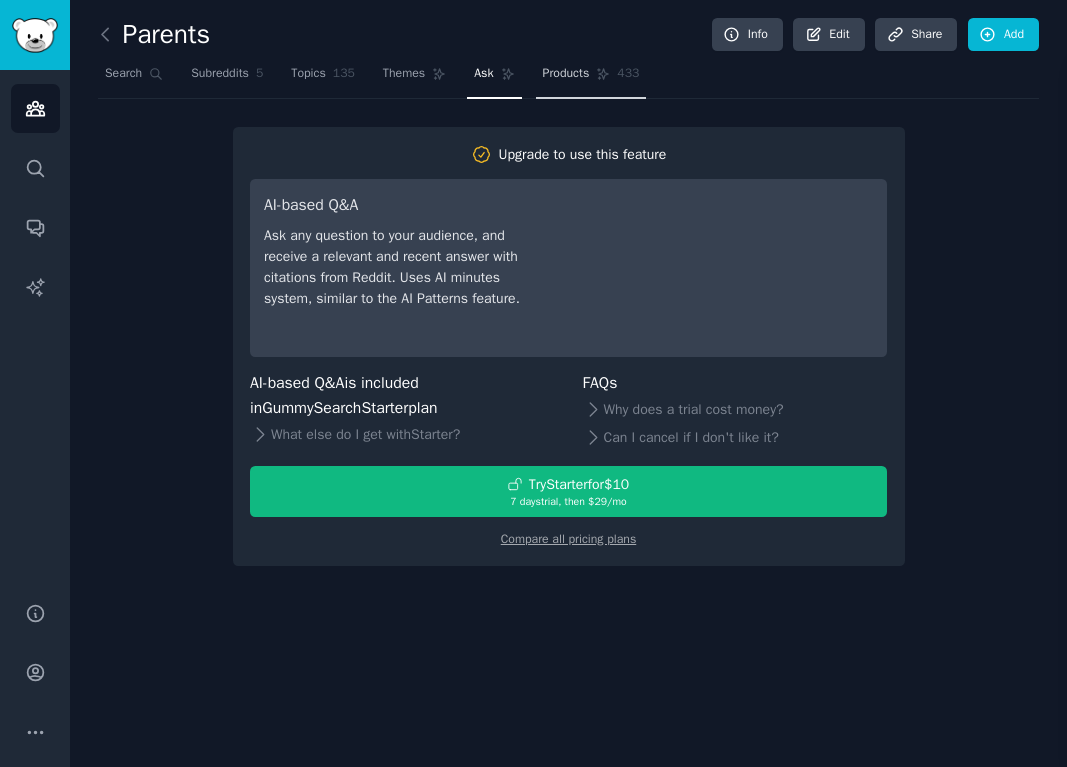 click on "Products 433" at bounding box center (591, 78) 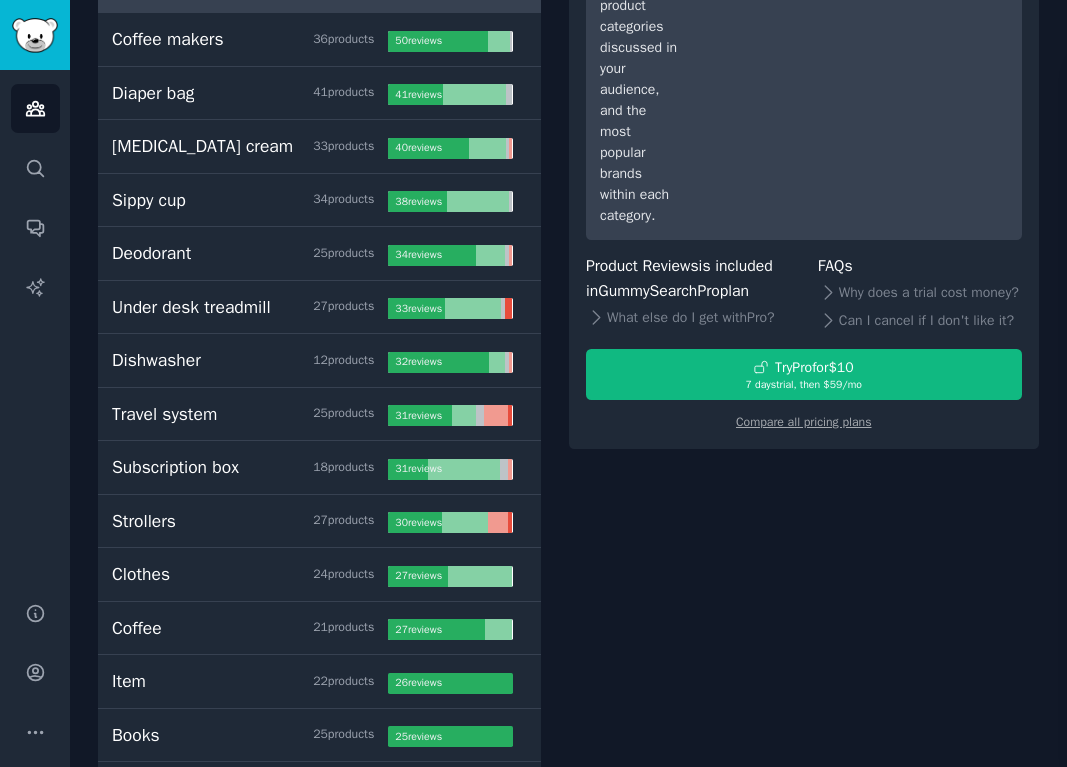 scroll, scrollTop: 0, scrollLeft: 0, axis: both 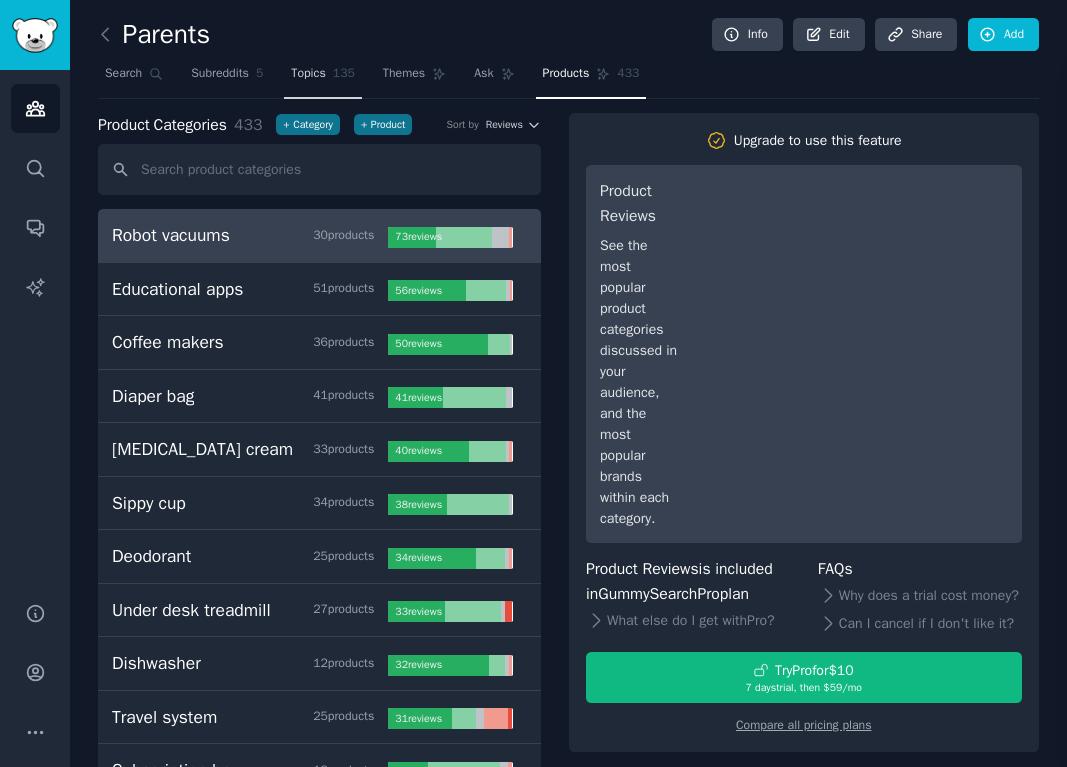 click on "Topics" at bounding box center (308, 74) 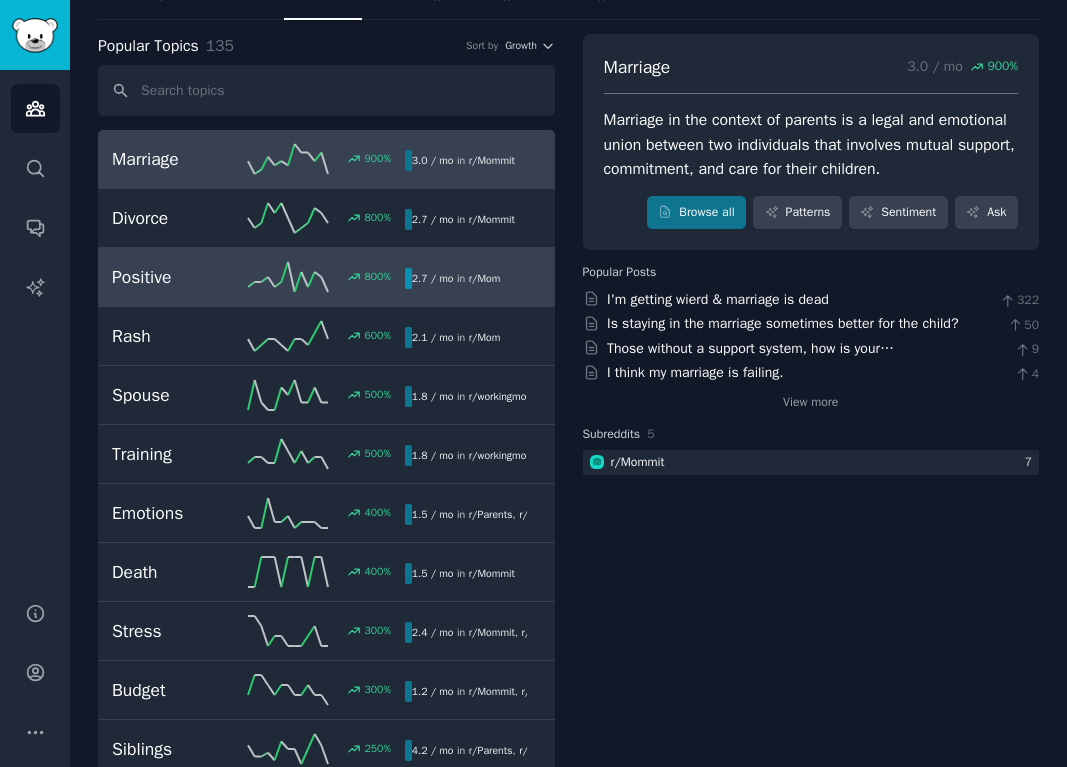 scroll, scrollTop: 66, scrollLeft: 0, axis: vertical 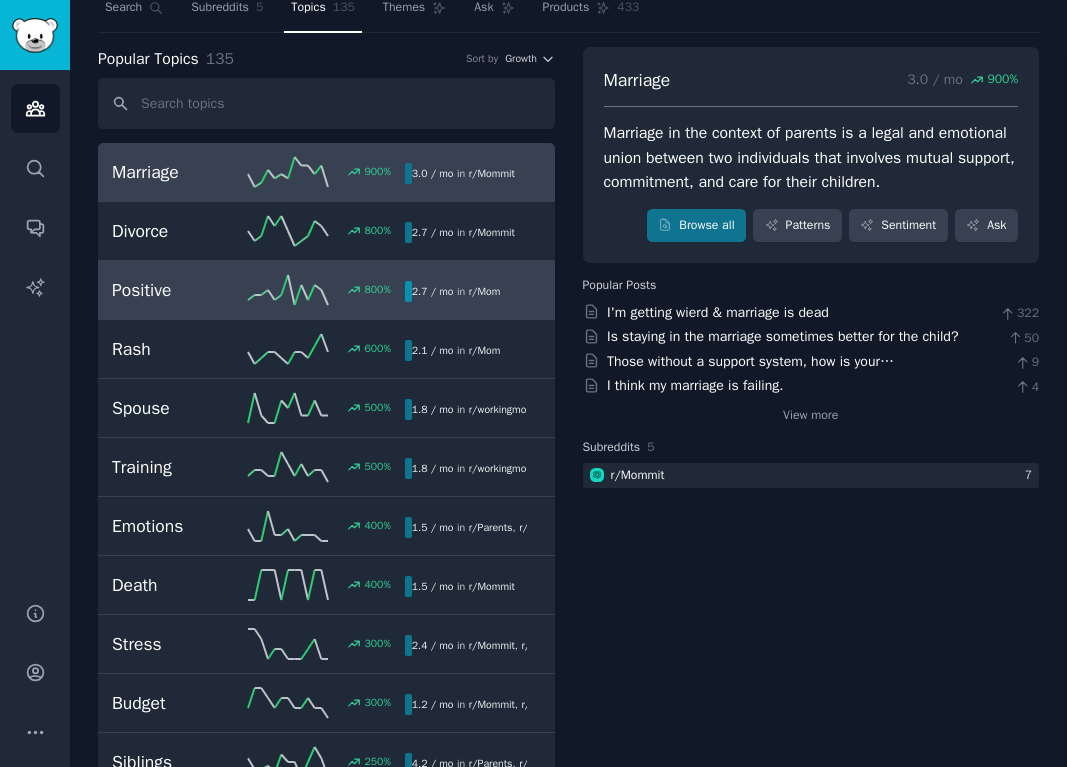 click on "Positive" at bounding box center [180, 290] 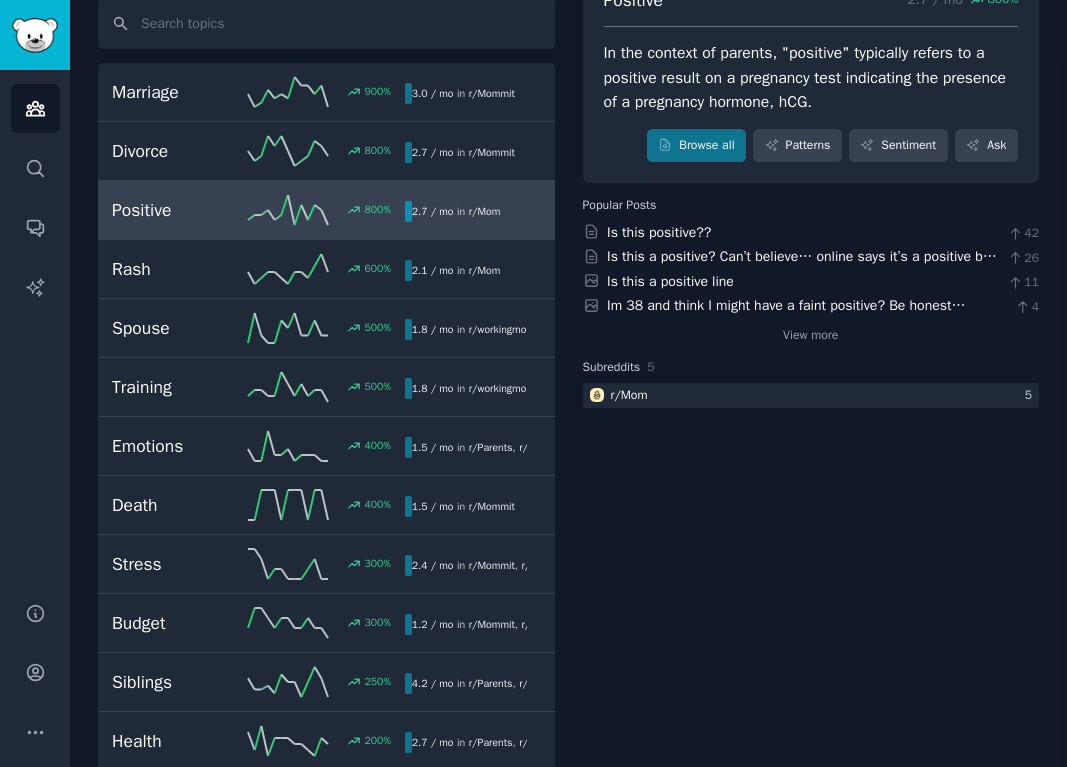 scroll, scrollTop: 231, scrollLeft: 0, axis: vertical 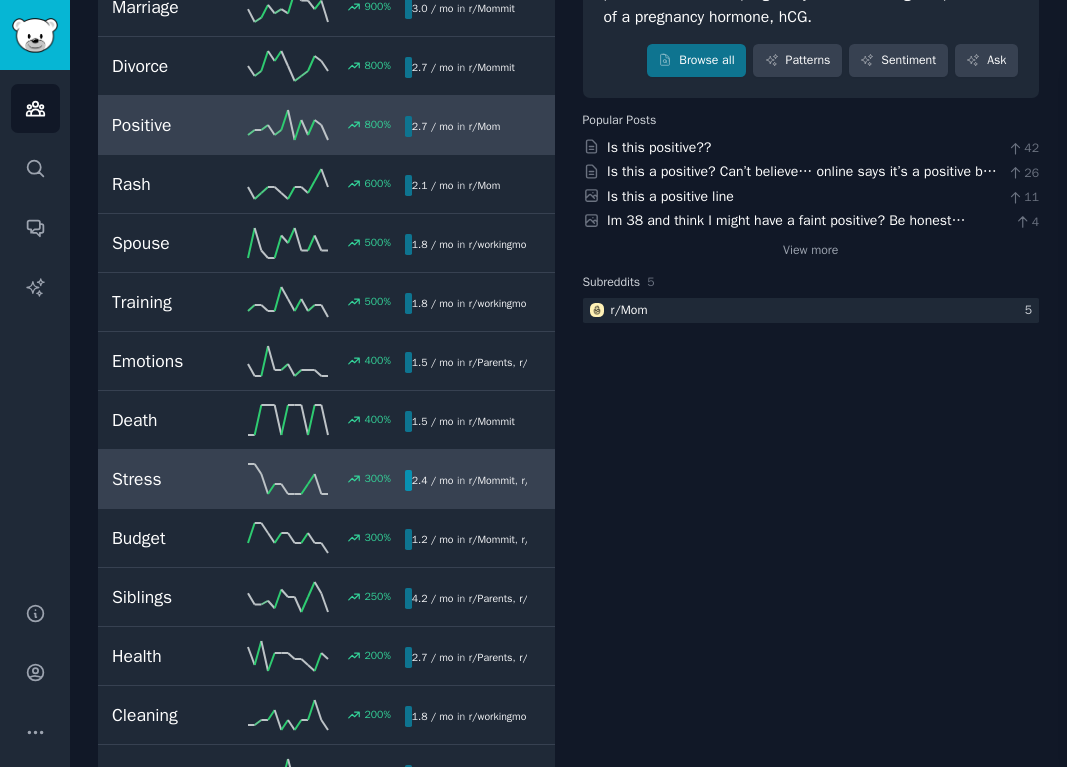 click on "Stress" at bounding box center [180, 479] 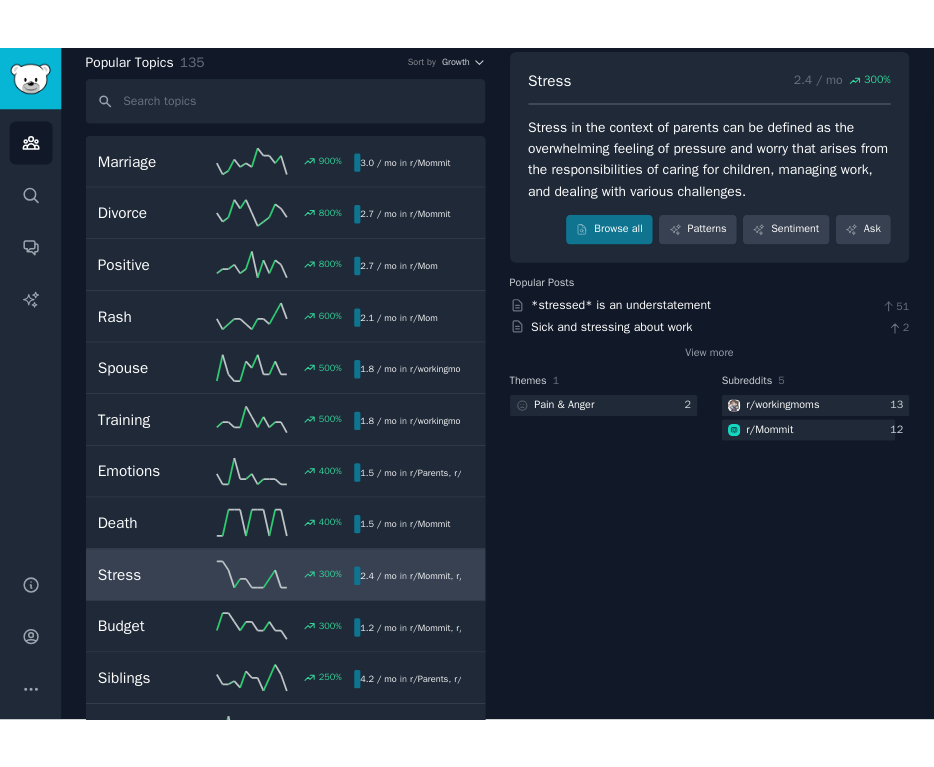 scroll, scrollTop: 105, scrollLeft: 0, axis: vertical 